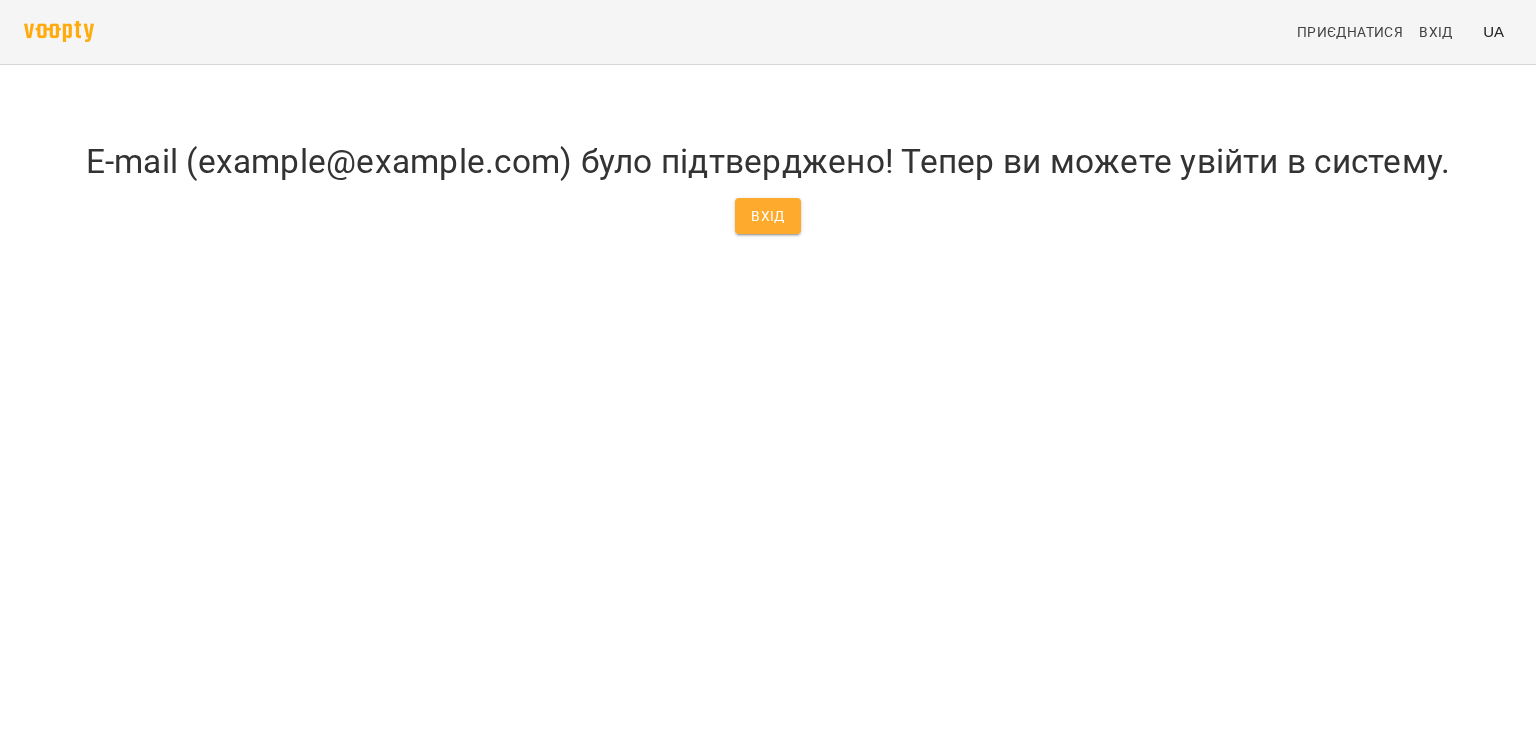 scroll, scrollTop: 0, scrollLeft: 0, axis: both 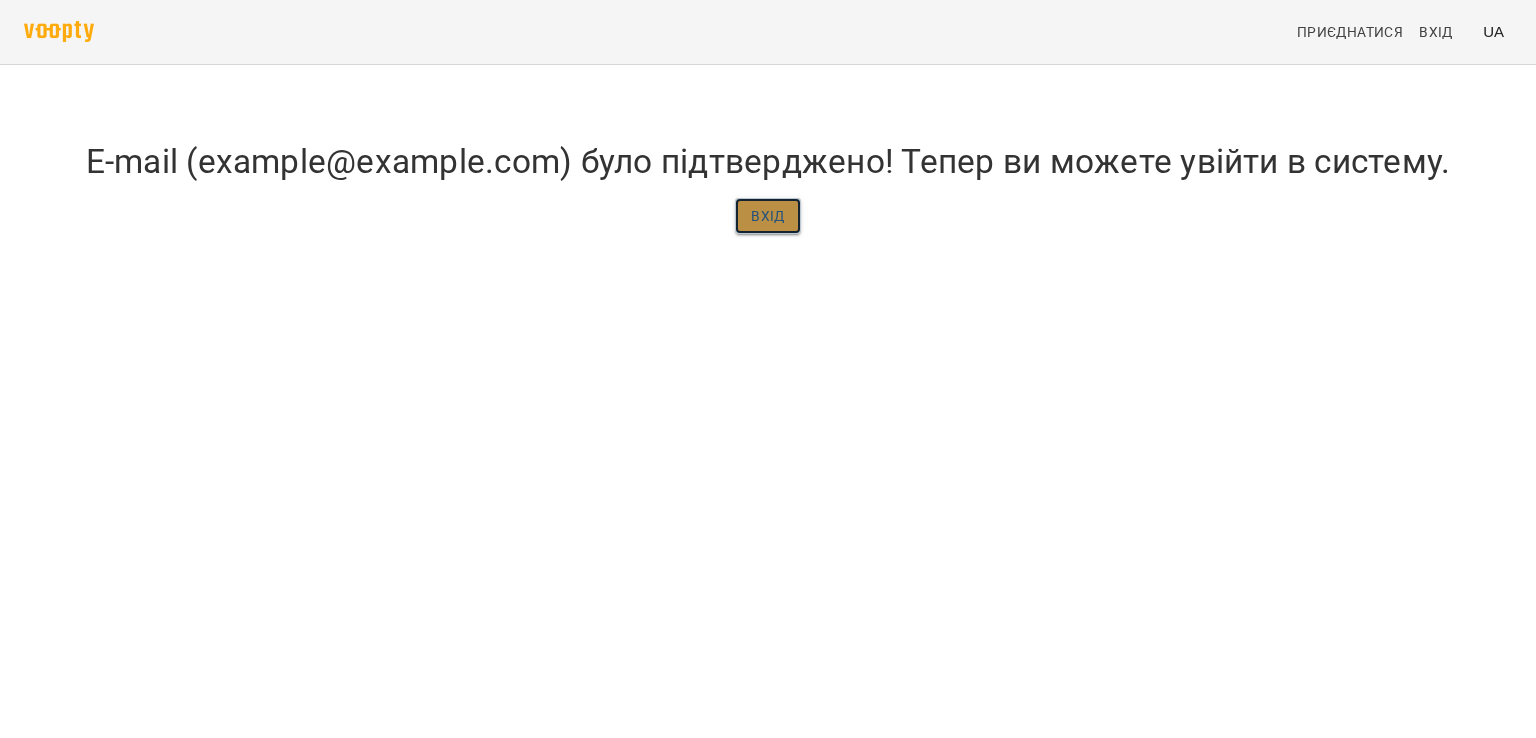 click on "Вхід" at bounding box center [768, 216] 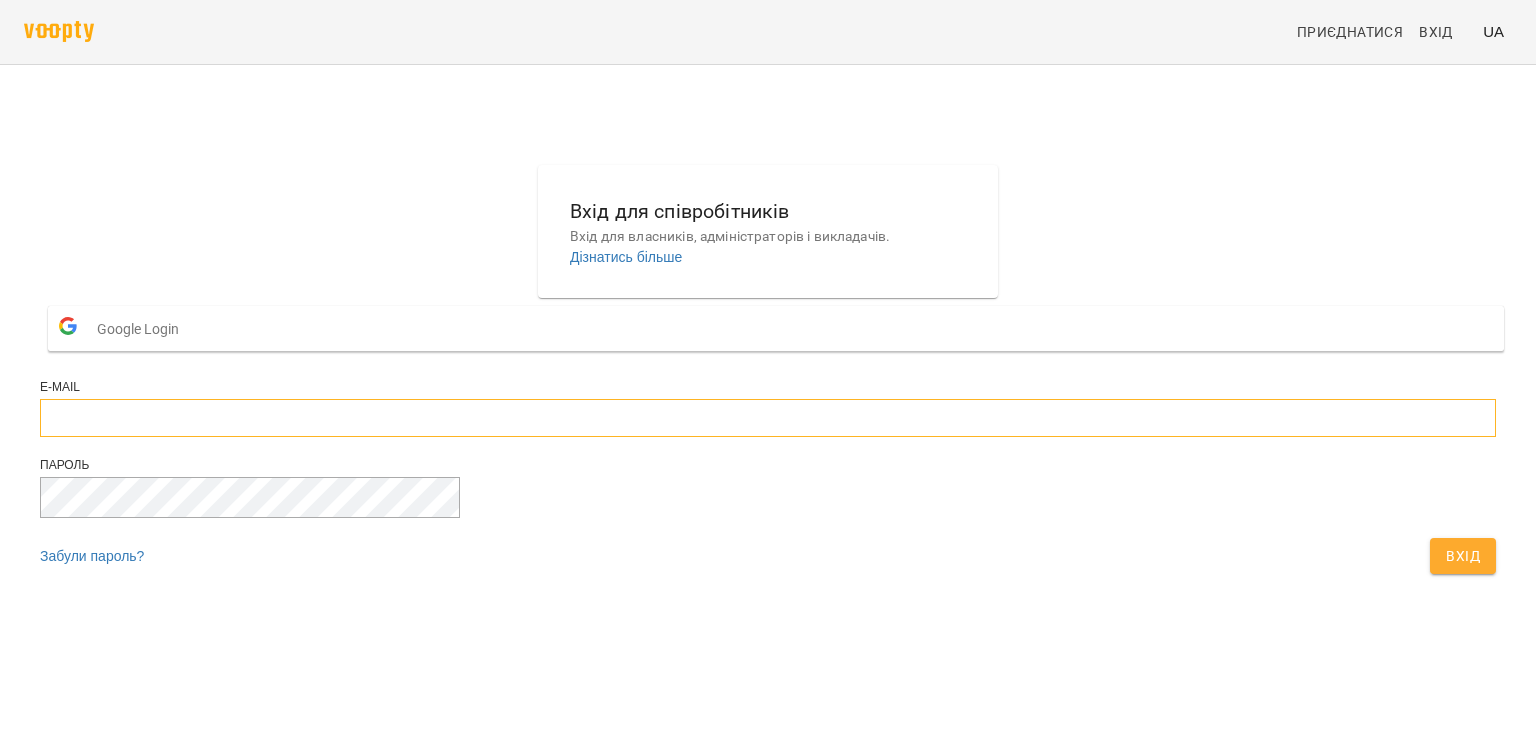 click at bounding box center (768, 418) 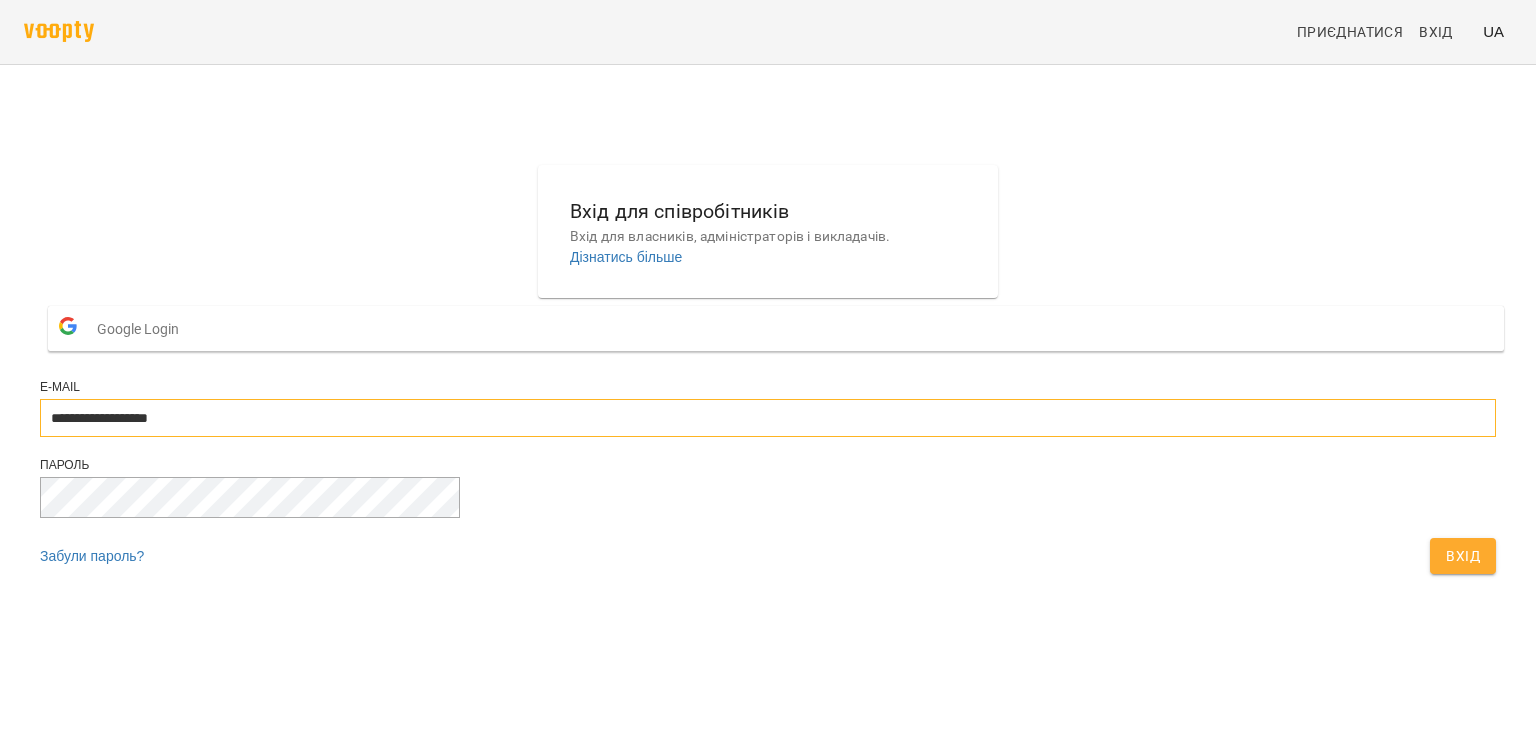 type on "**********" 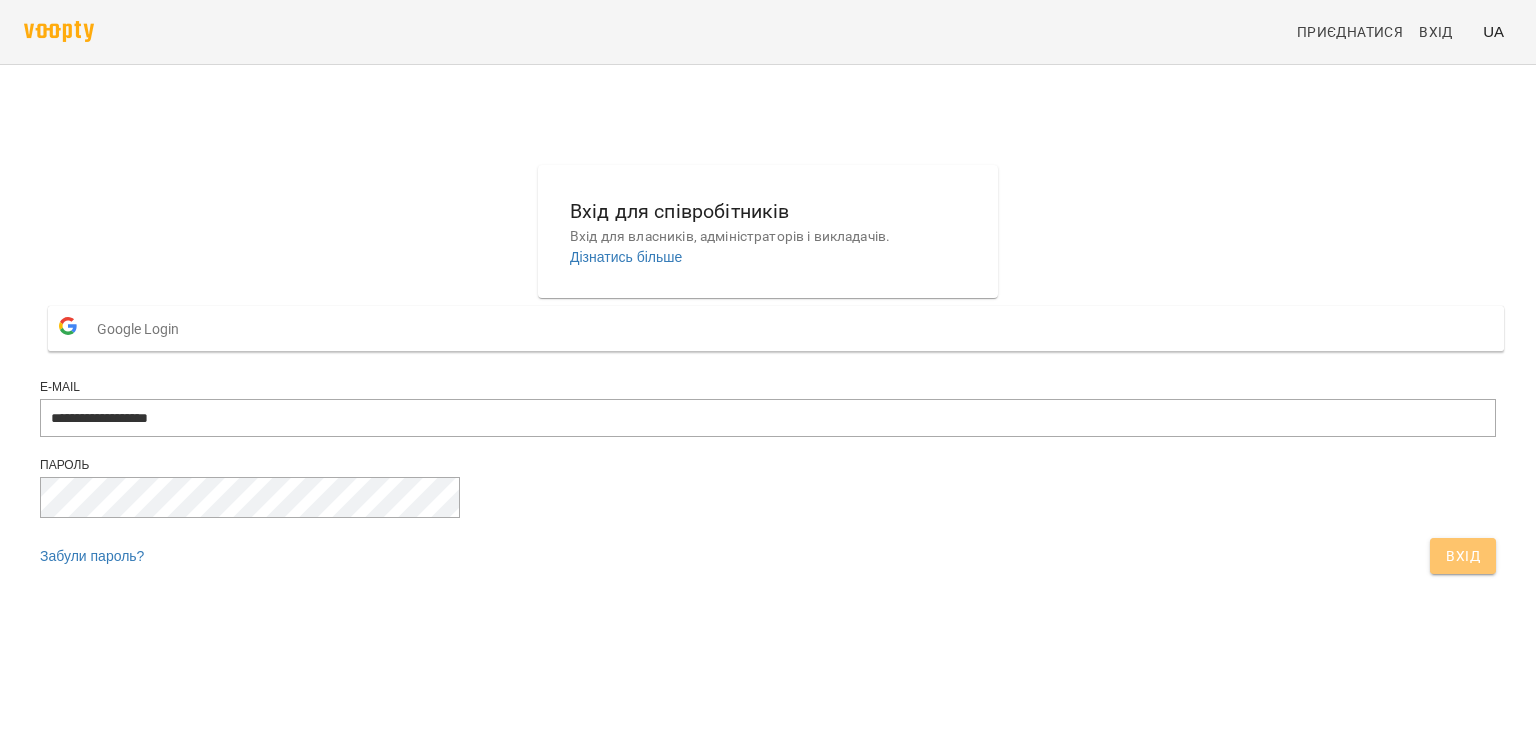 click on "Вхід" at bounding box center (1463, 556) 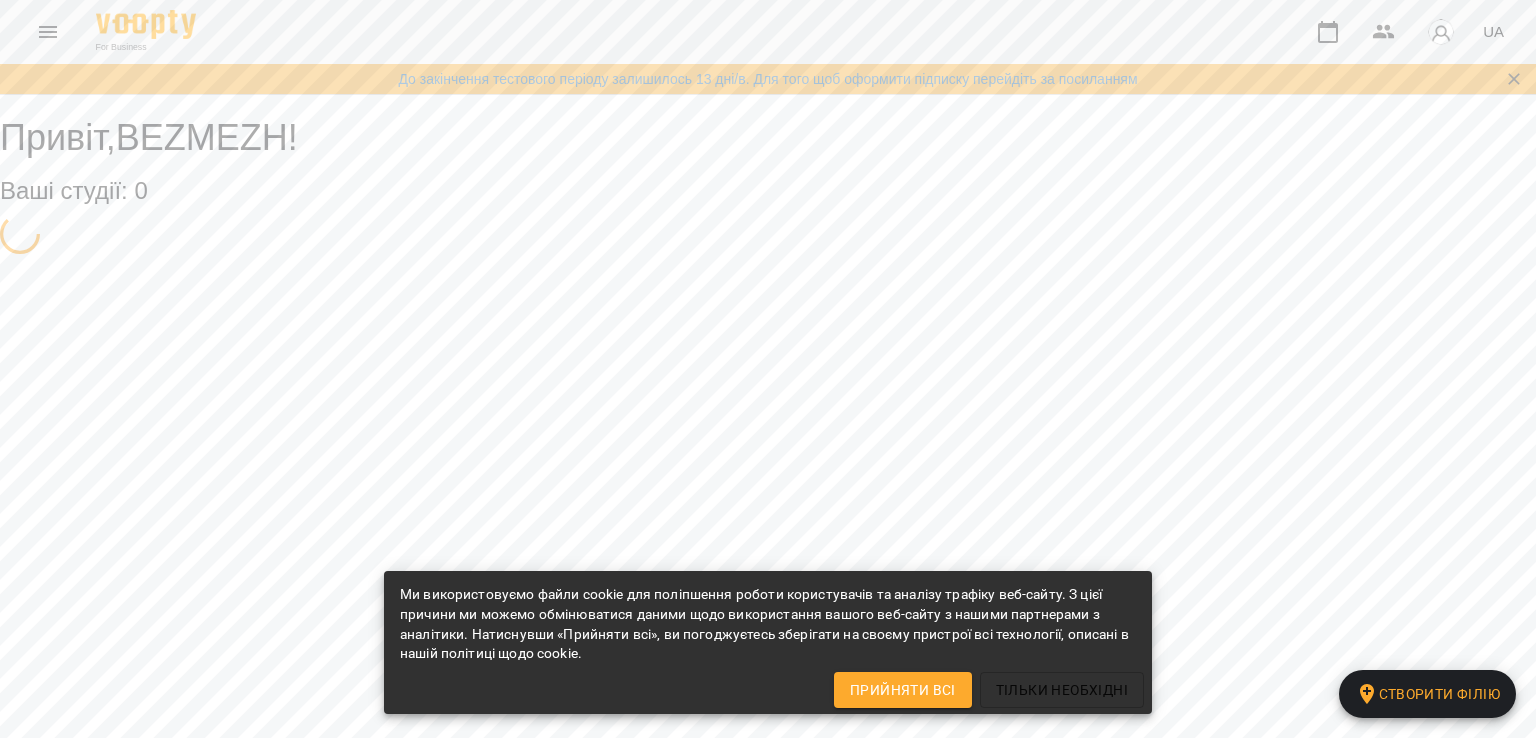 scroll, scrollTop: 0, scrollLeft: 0, axis: both 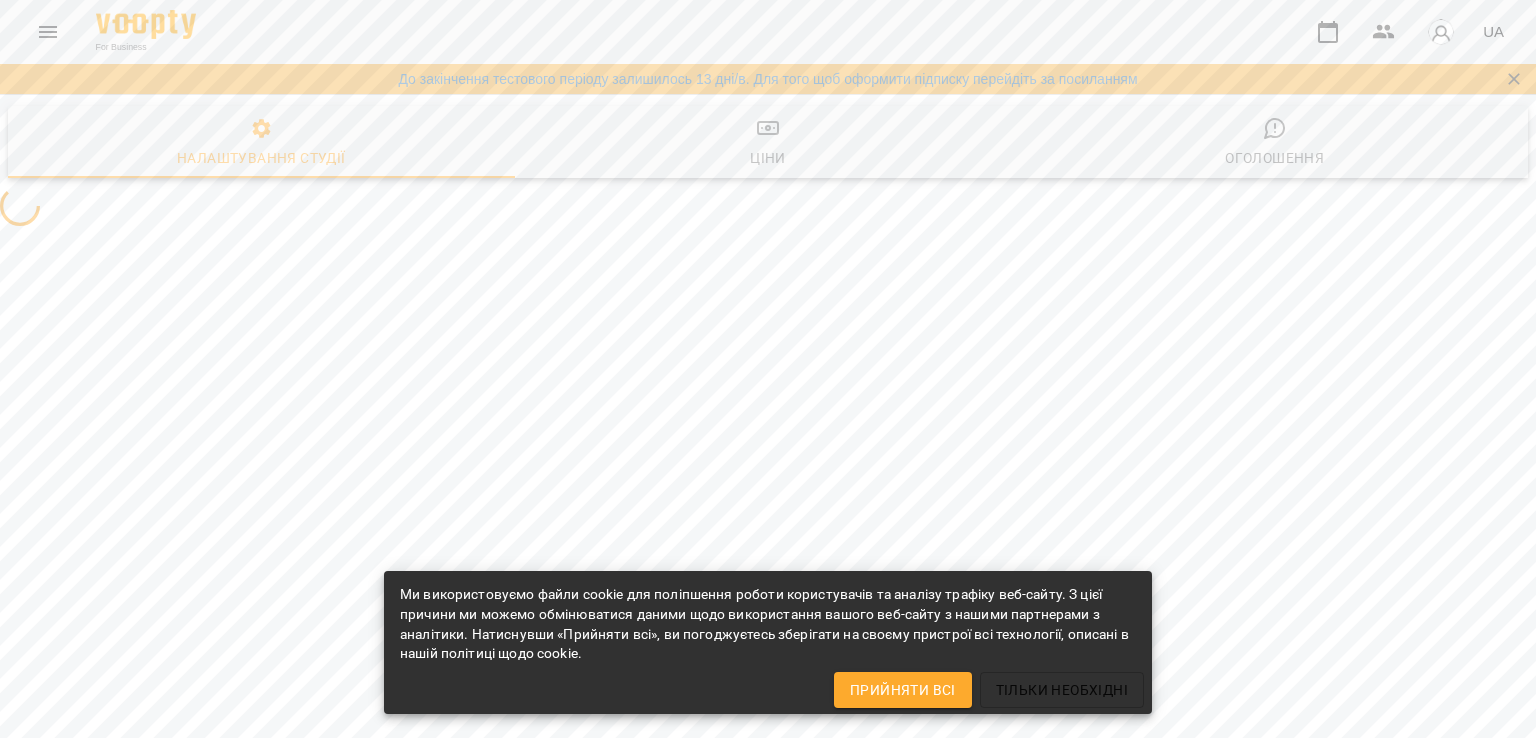 select on "**" 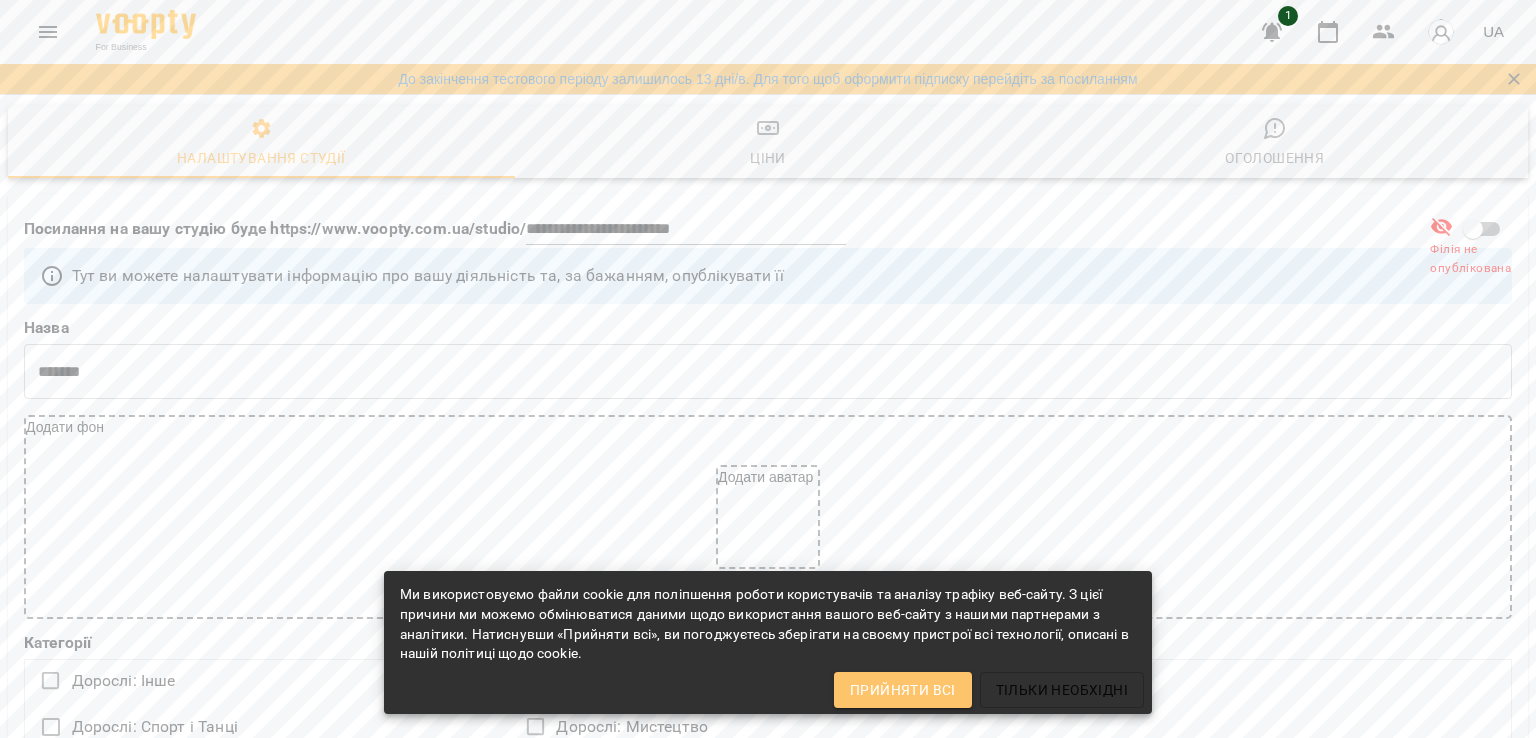 click on "Прийняти всі" at bounding box center (903, 690) 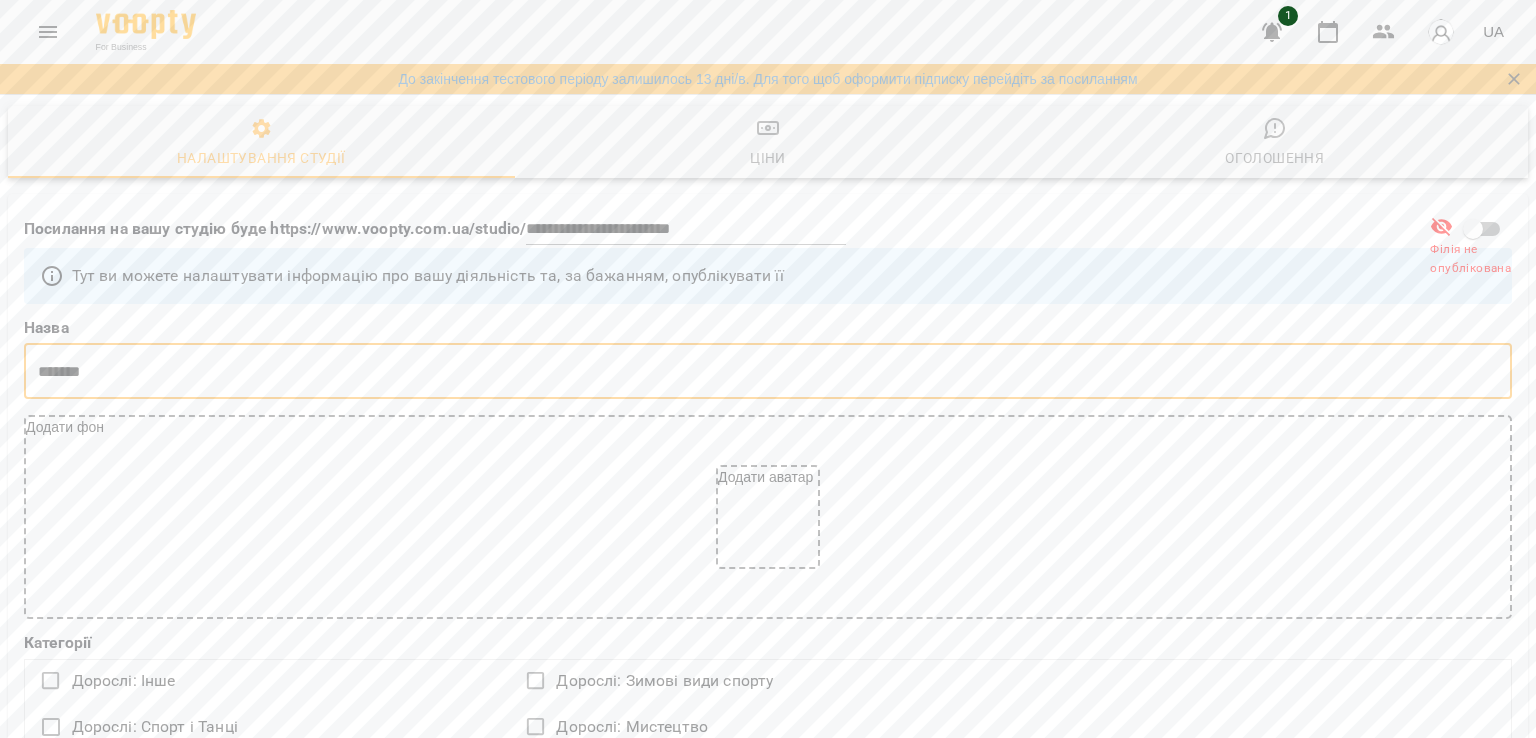 click on "*******" at bounding box center [768, 371] 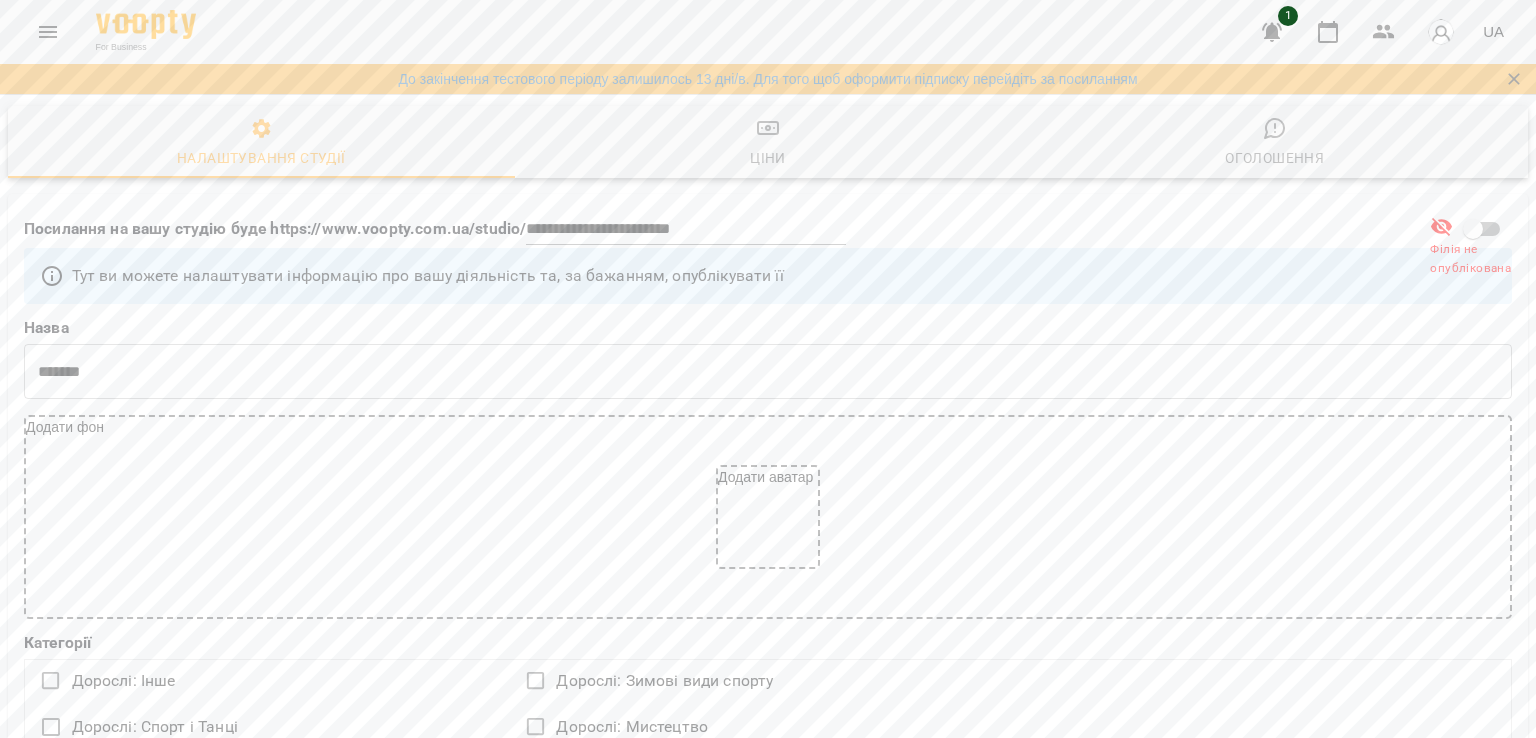 click on "Назва" at bounding box center [768, 328] 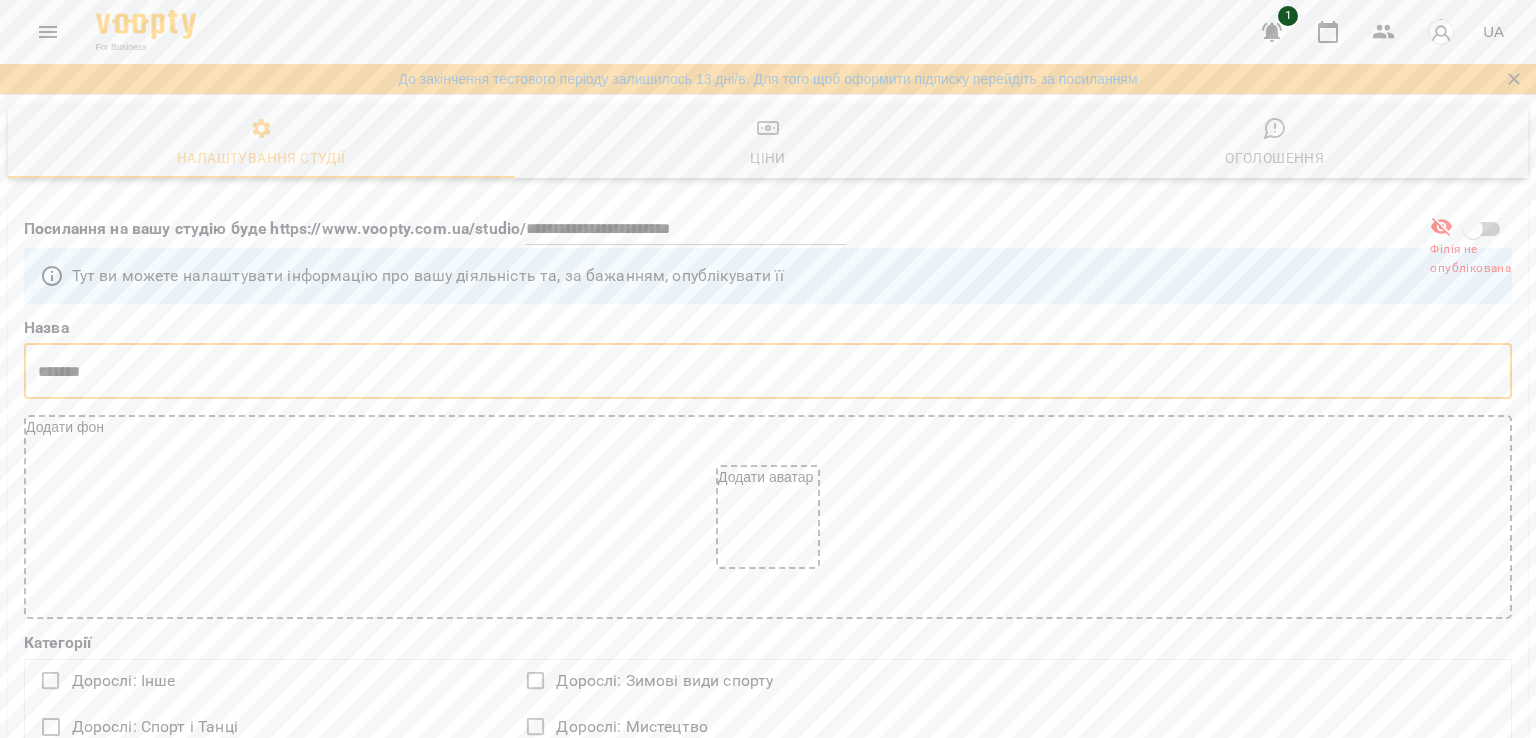 scroll, scrollTop: 0, scrollLeft: 0, axis: both 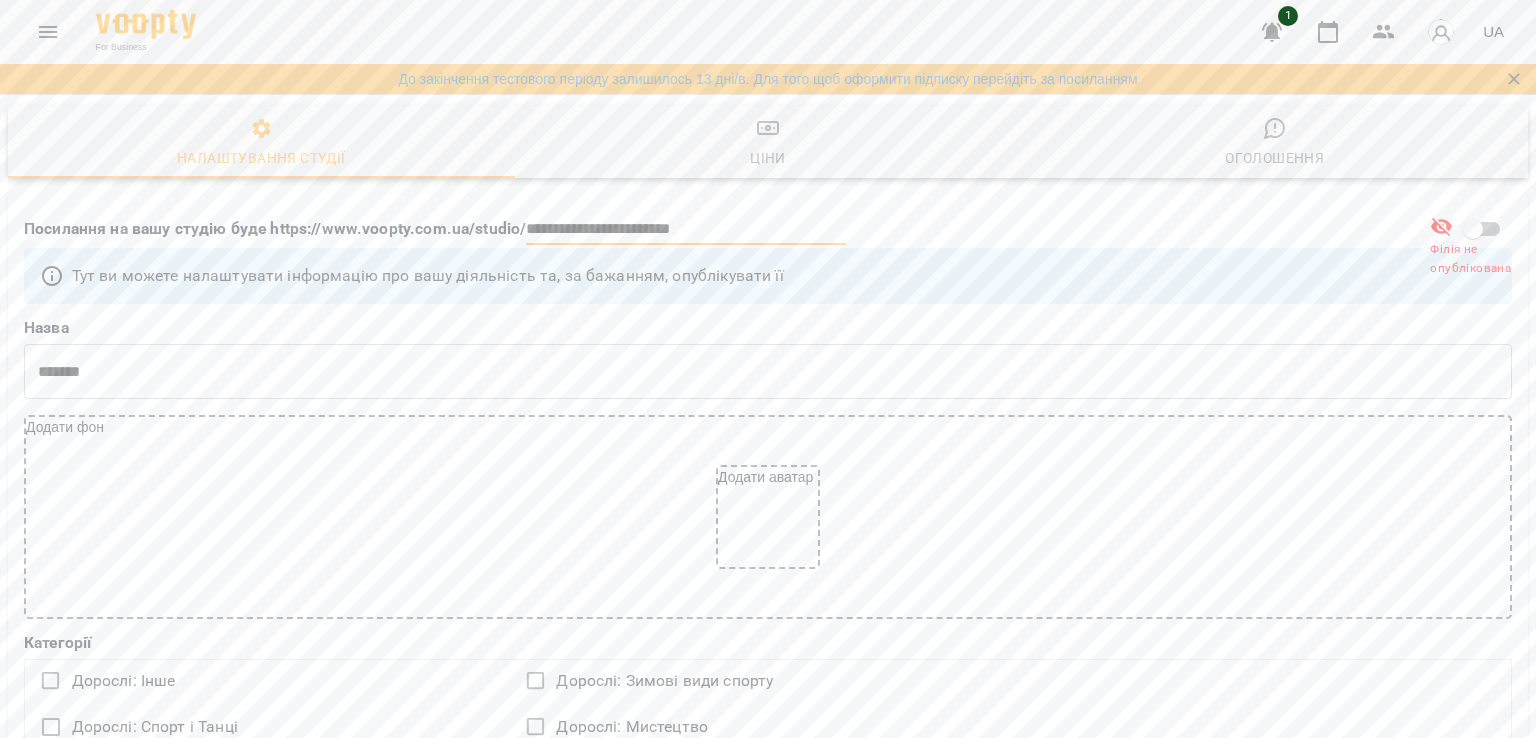 click on "**********" at bounding box center (686, 229) 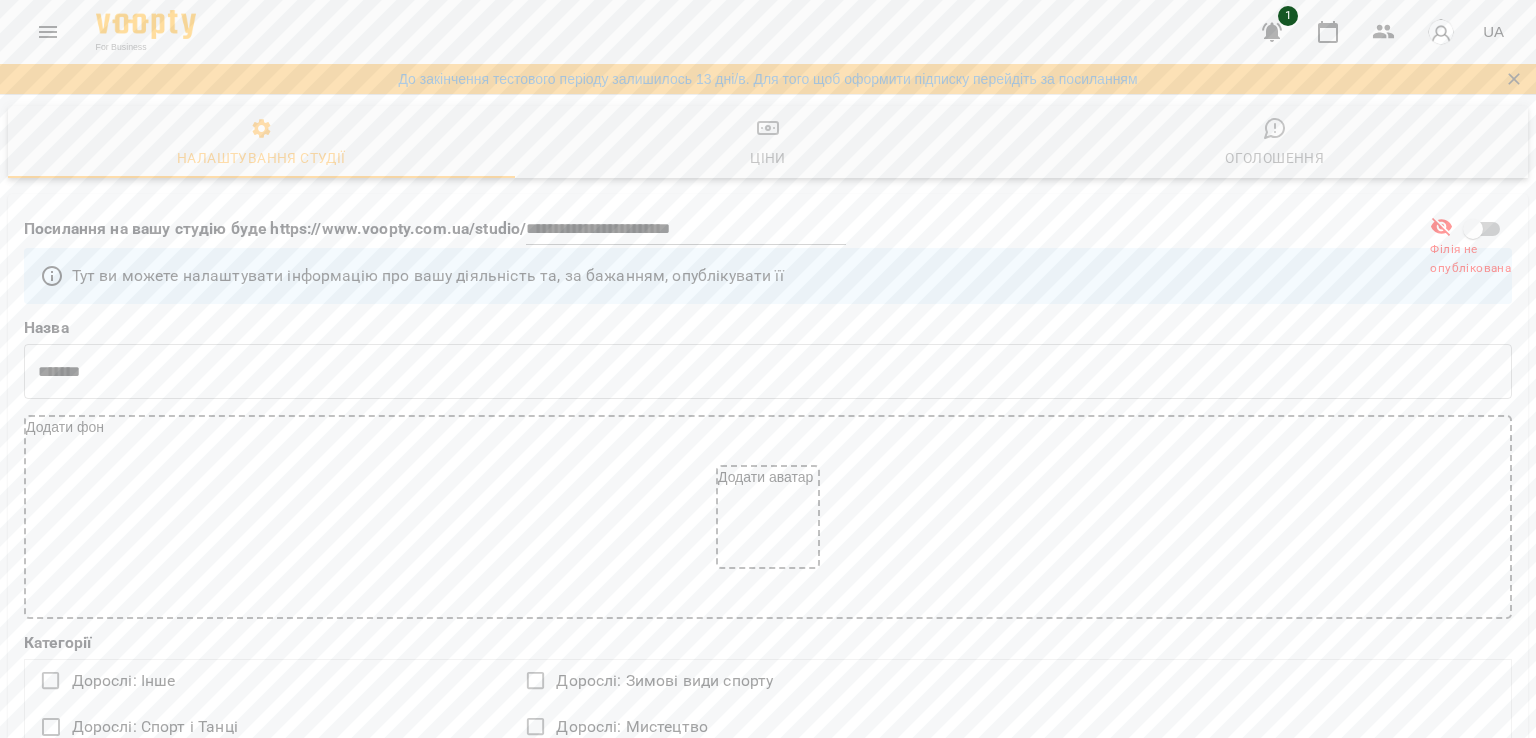 click on "**********" at bounding box center [768, 658] 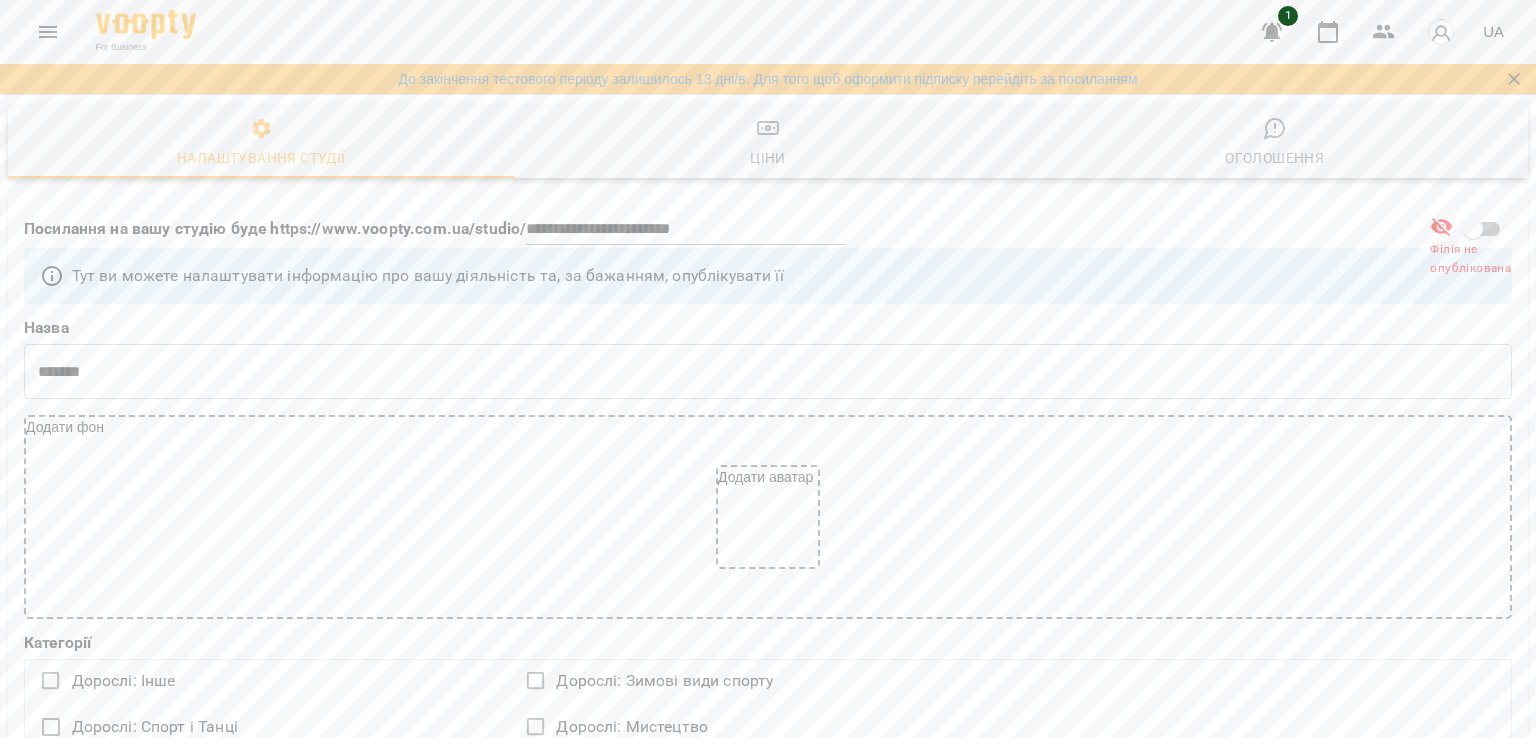 scroll, scrollTop: 0, scrollLeft: 0, axis: both 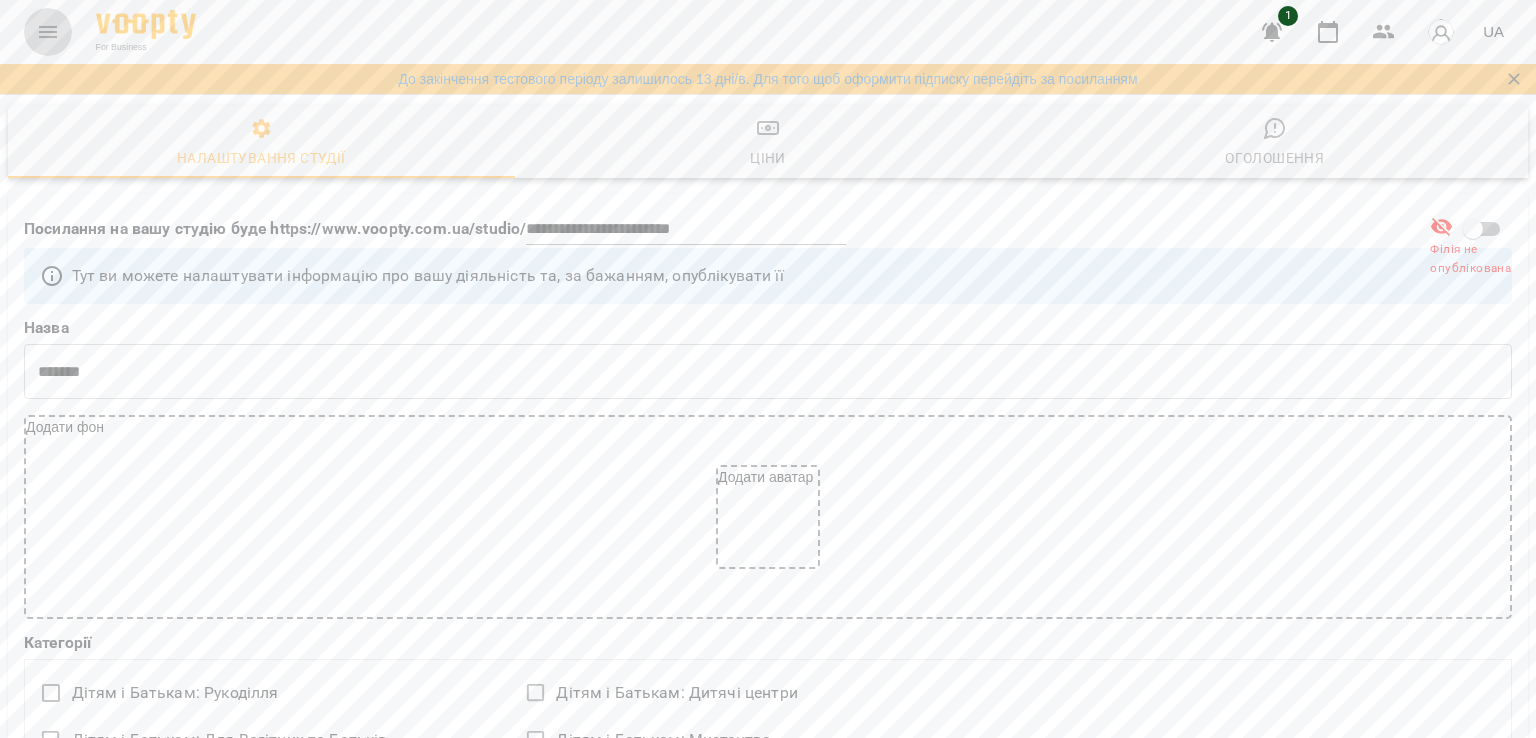 click 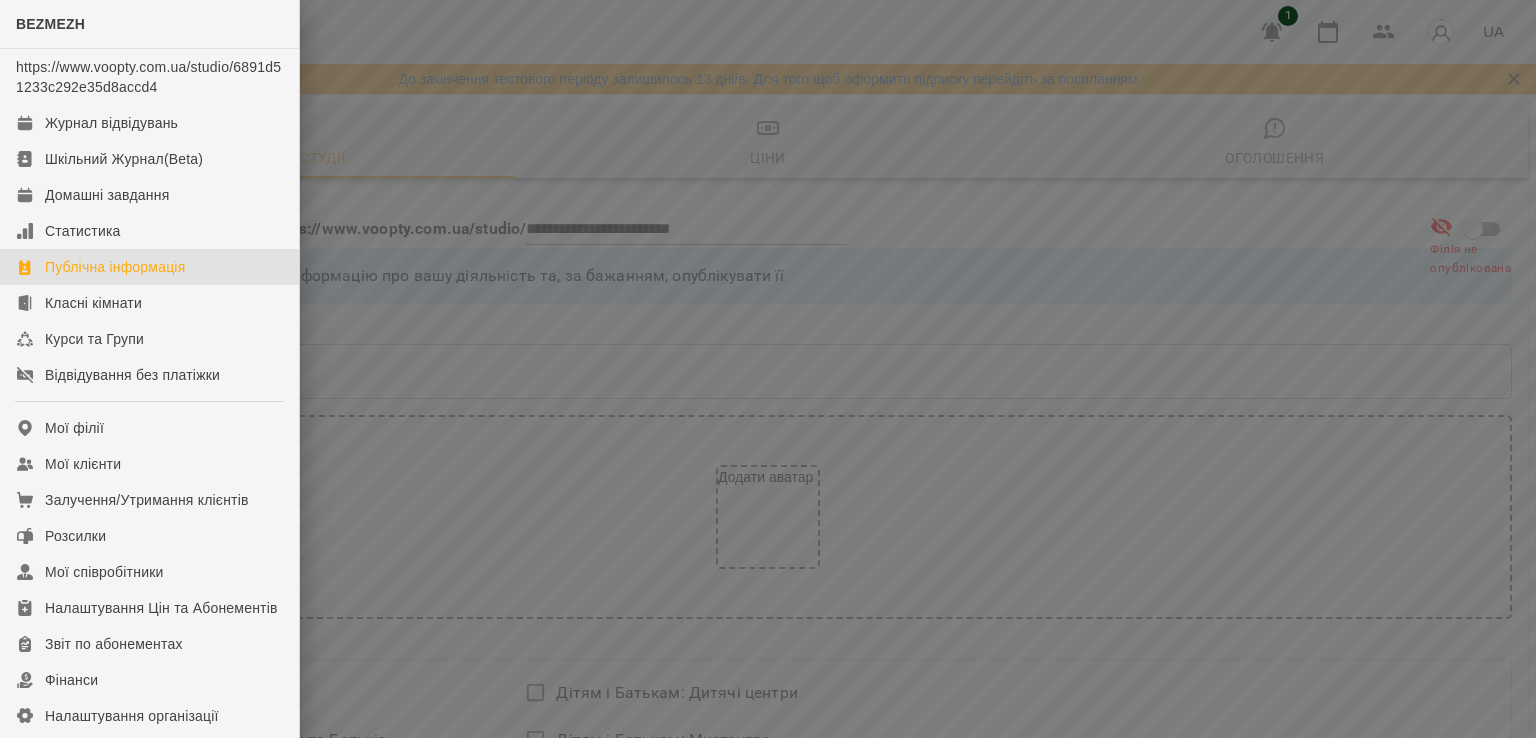 click at bounding box center (768, 369) 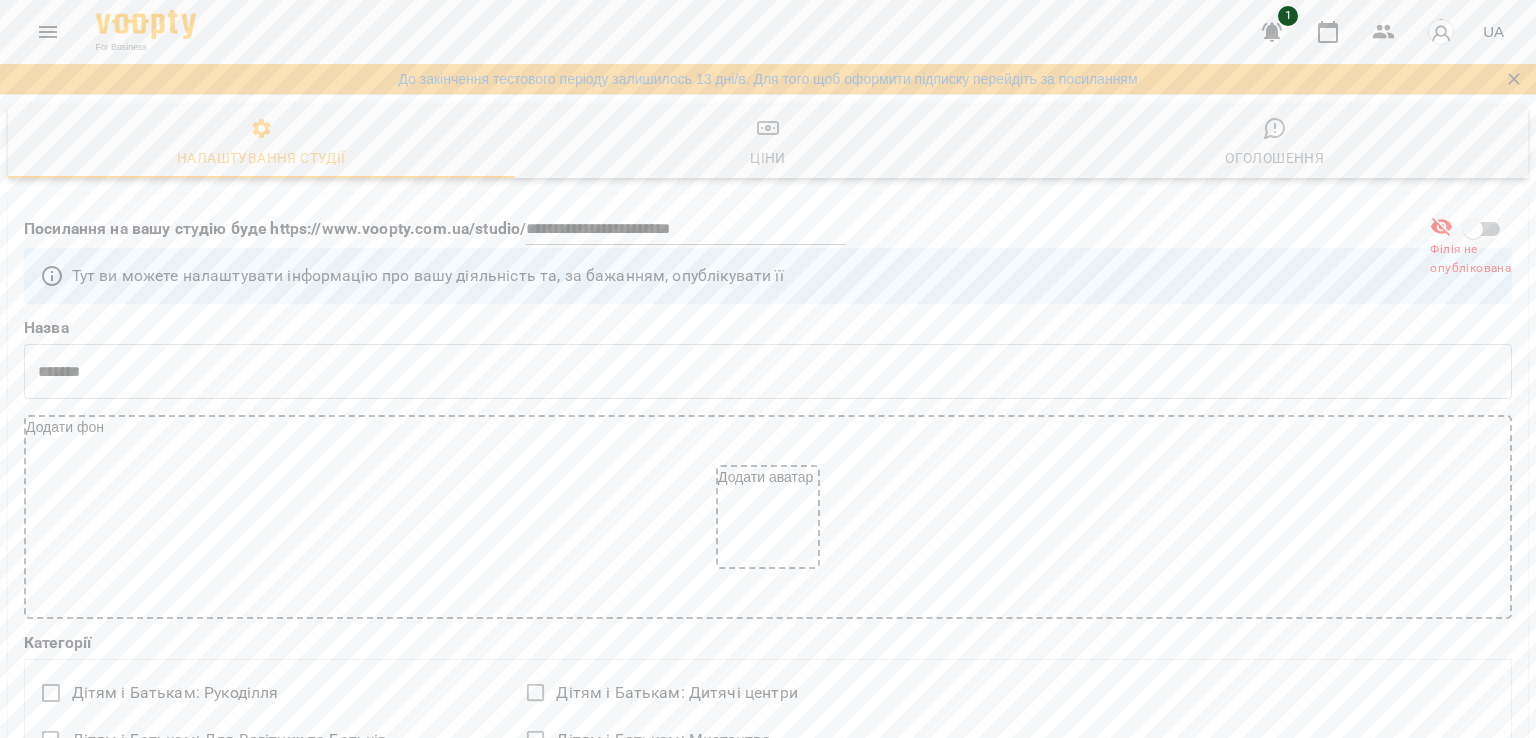scroll, scrollTop: 0, scrollLeft: 0, axis: both 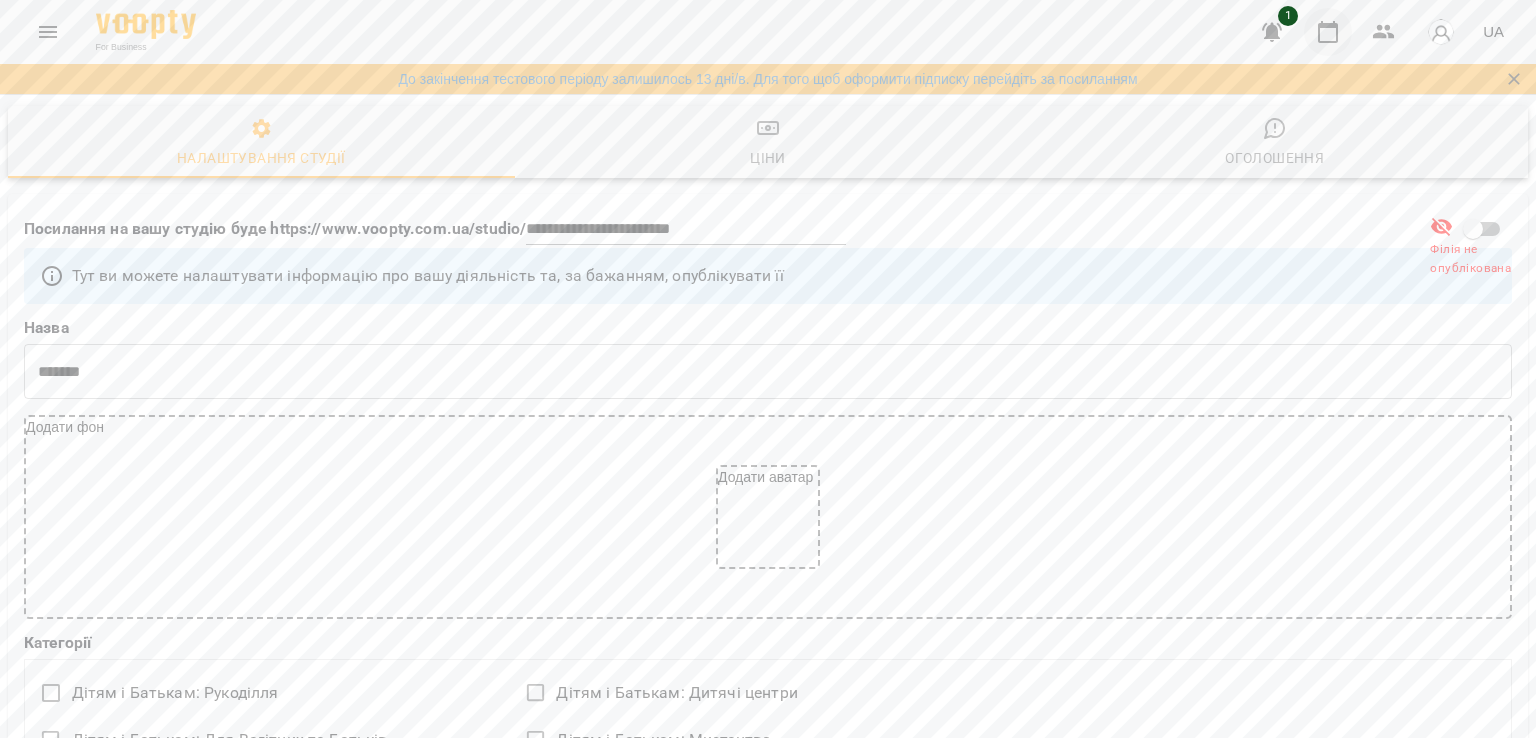 click 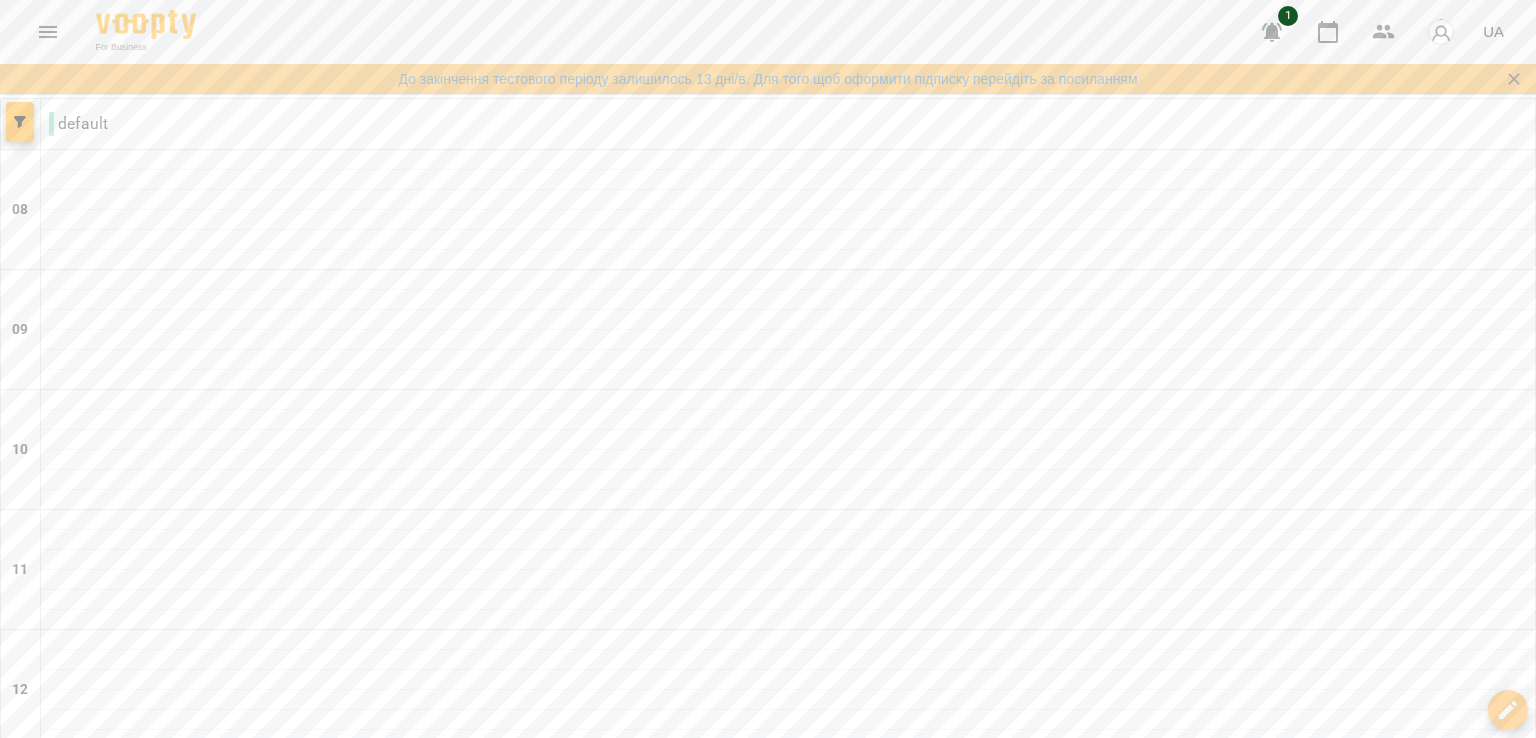 click on "default" at bounding box center (78, 124) 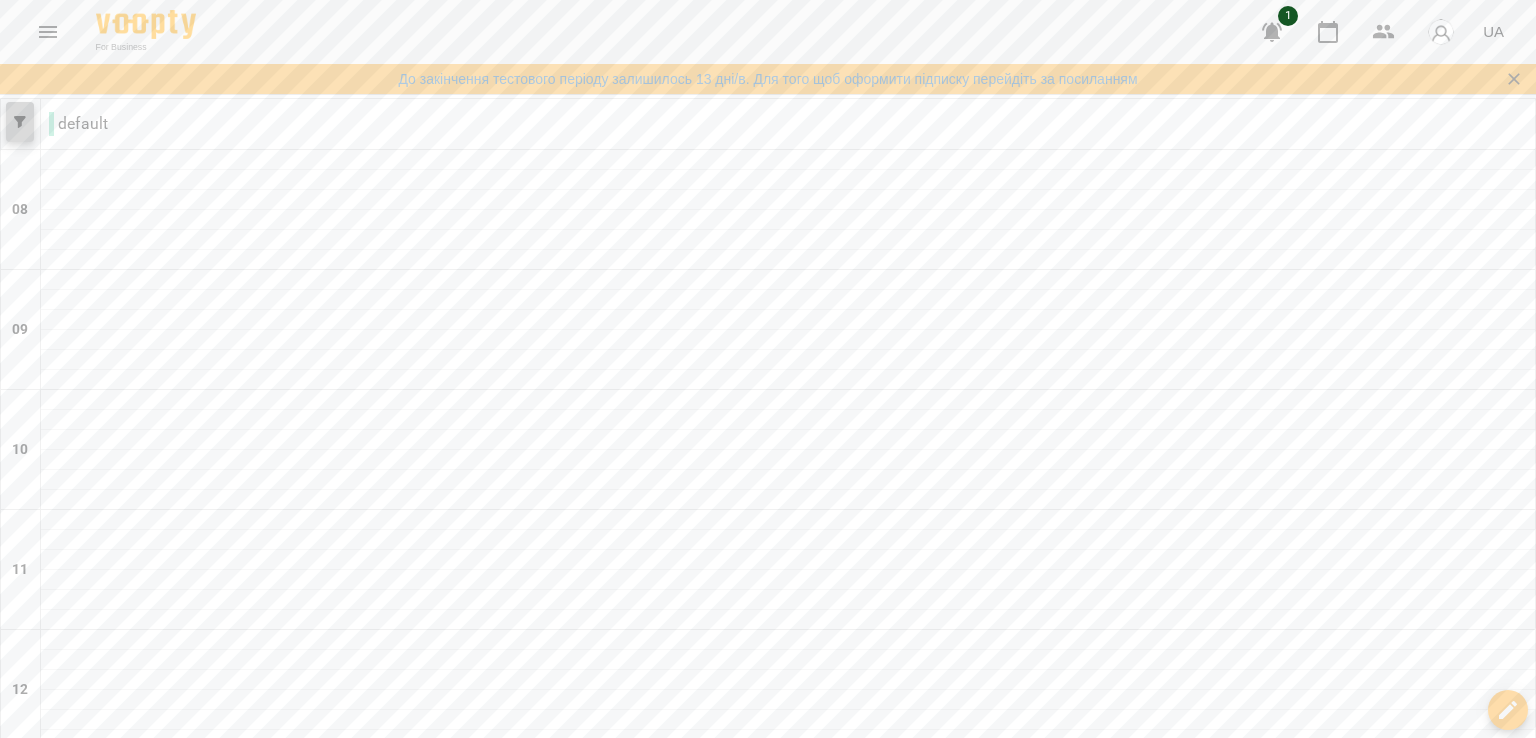 click 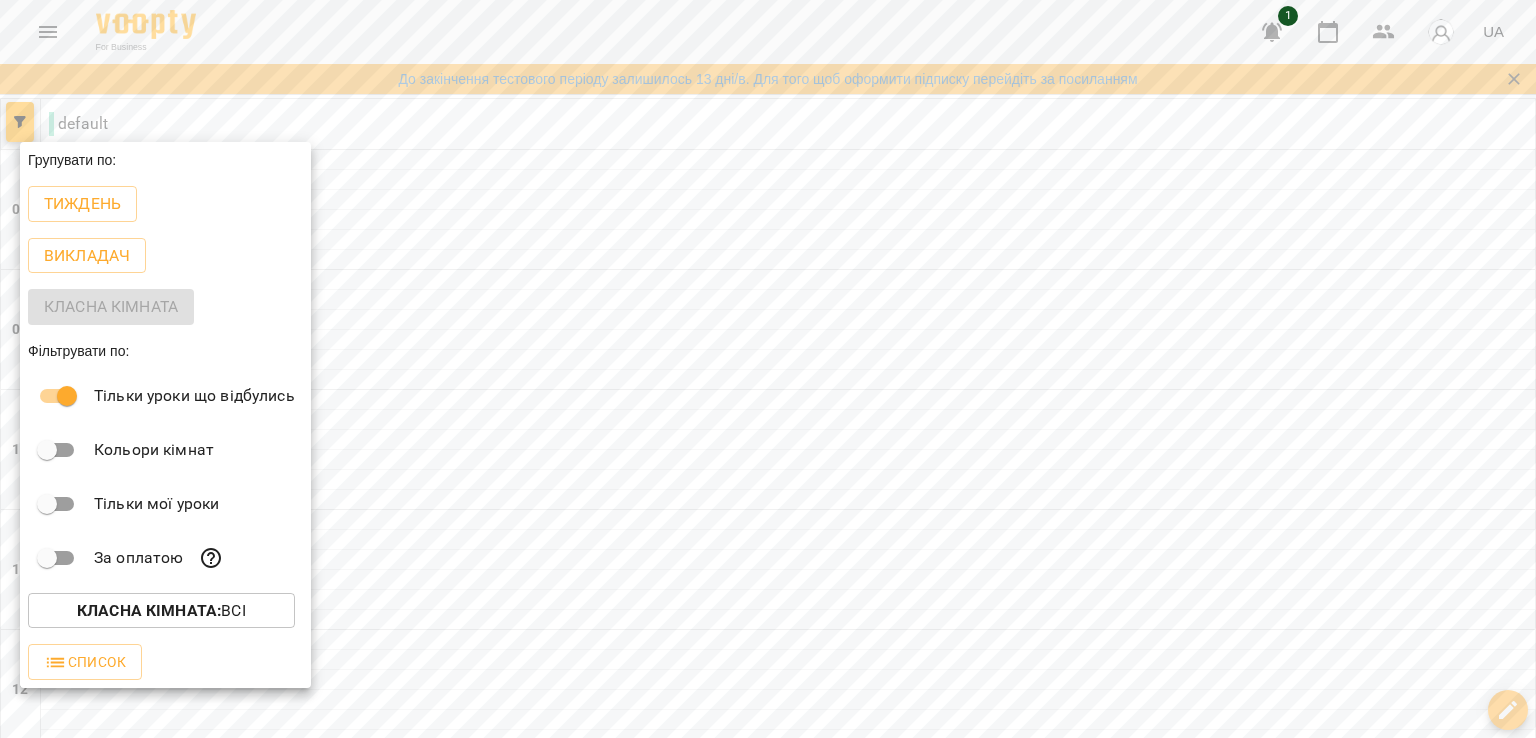 click at bounding box center [768, 369] 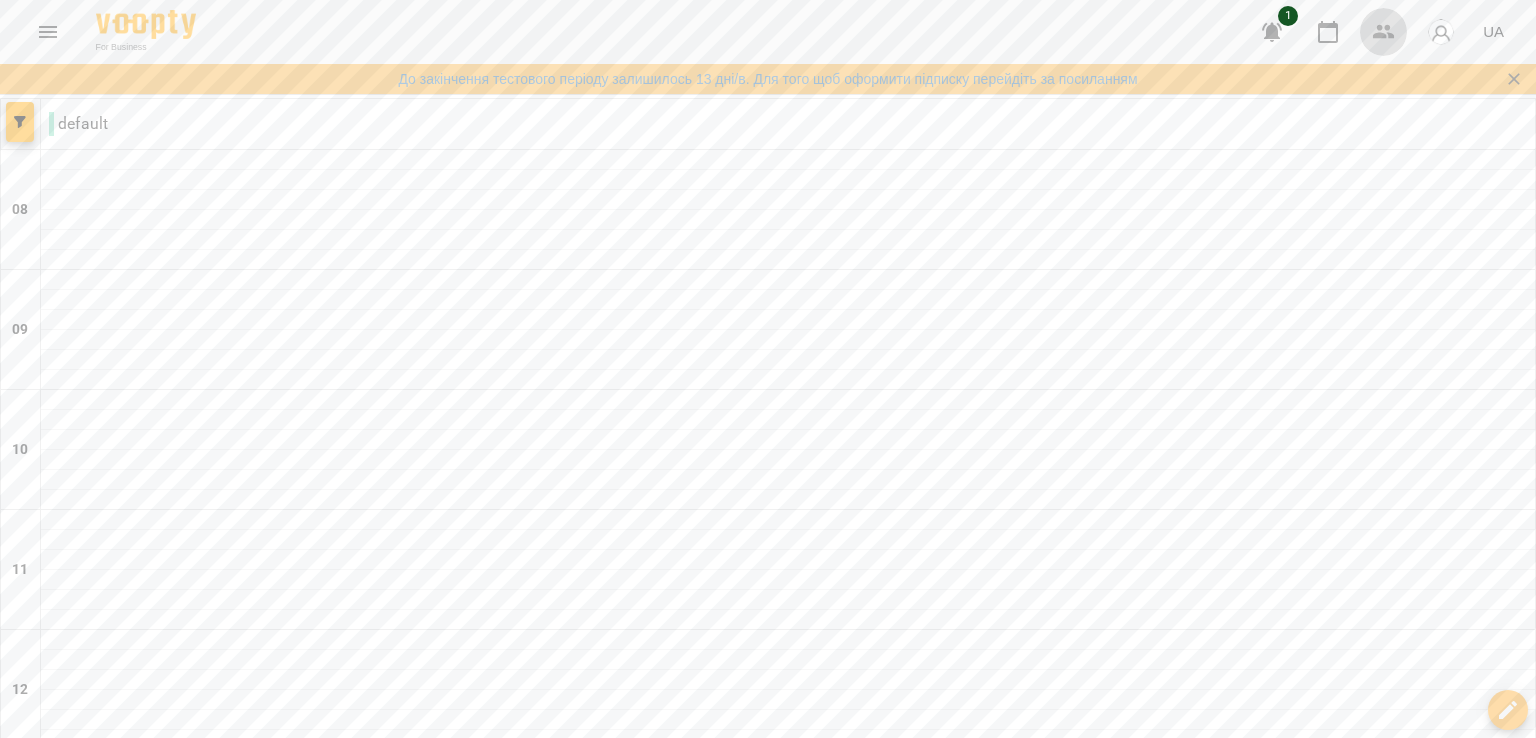 click 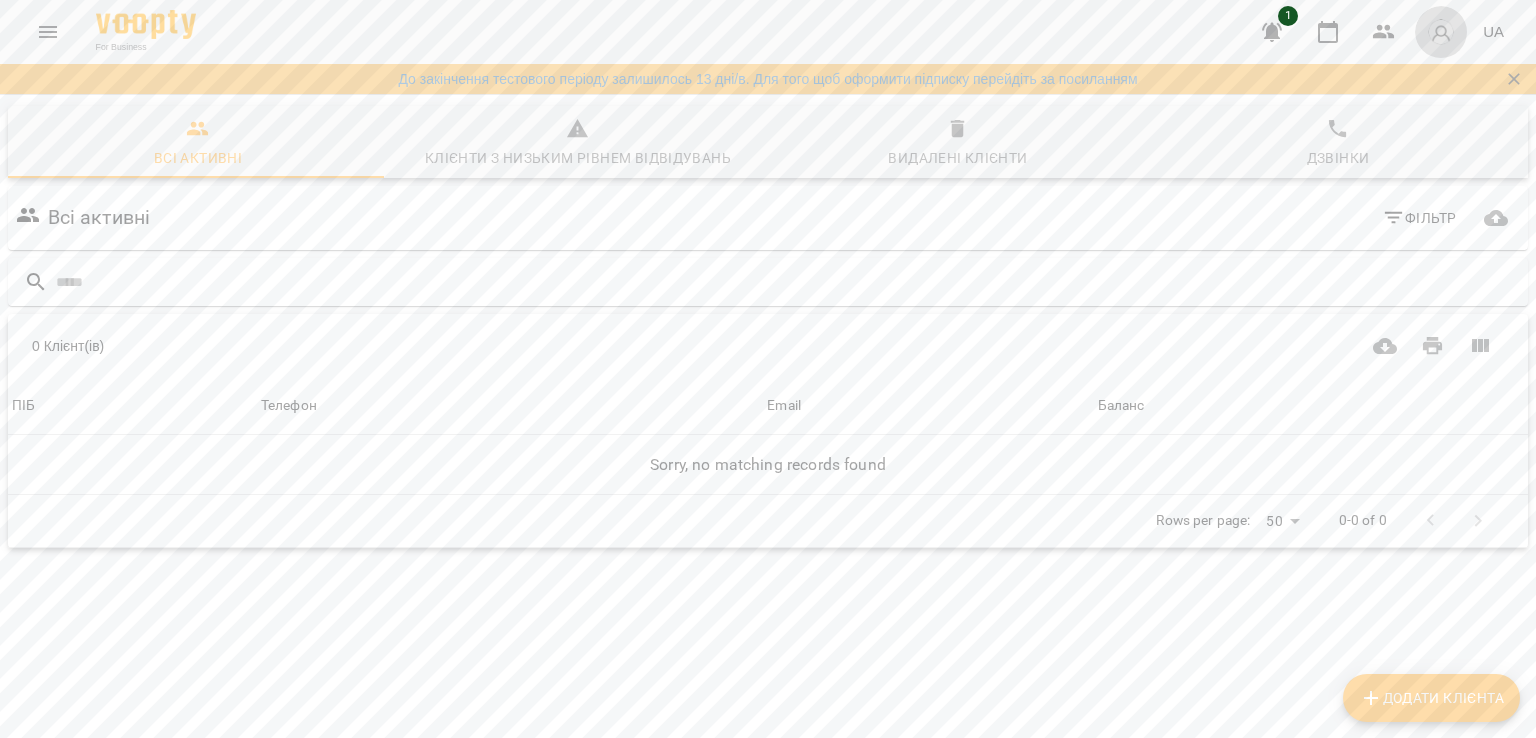 click at bounding box center [1441, 32] 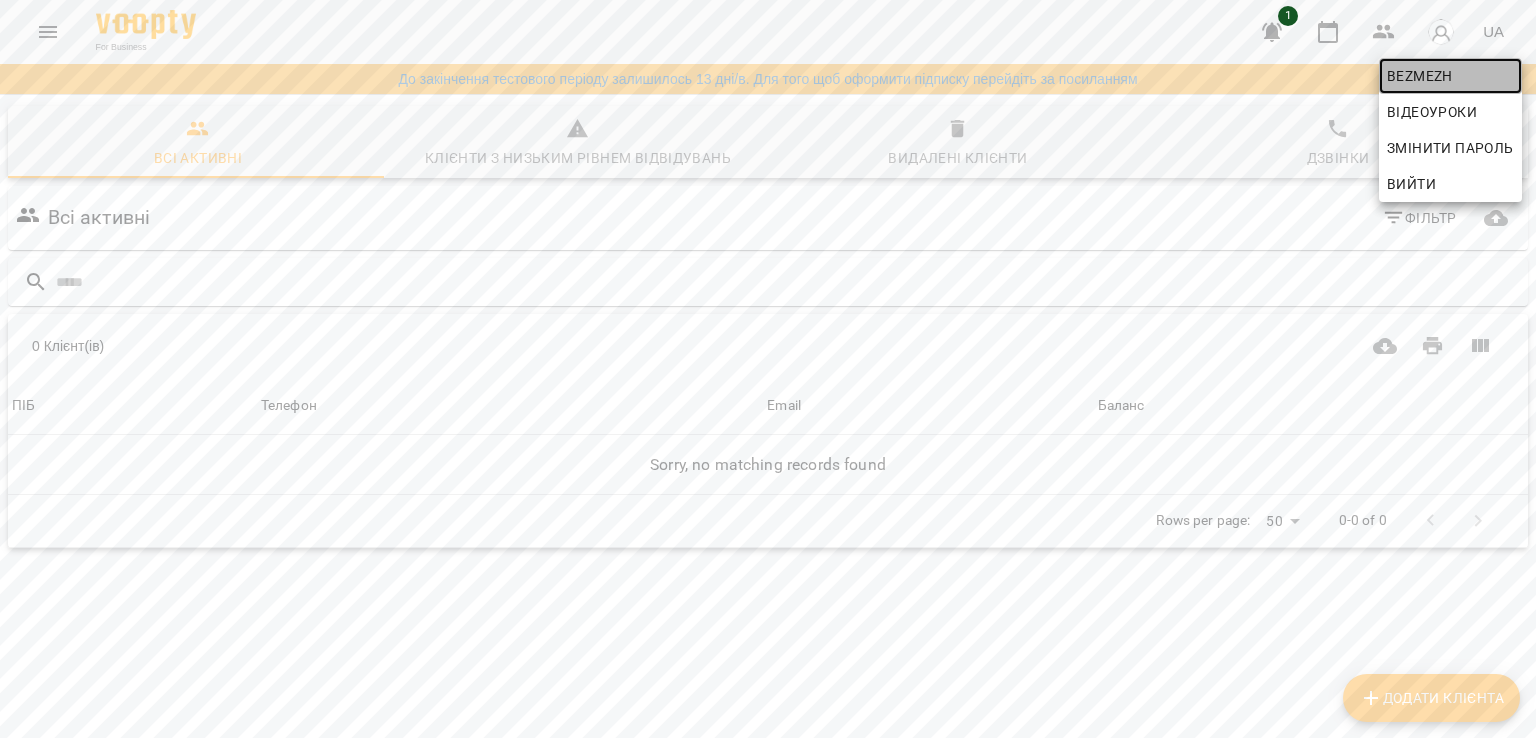 click on "BEZMEZH" at bounding box center [1450, 76] 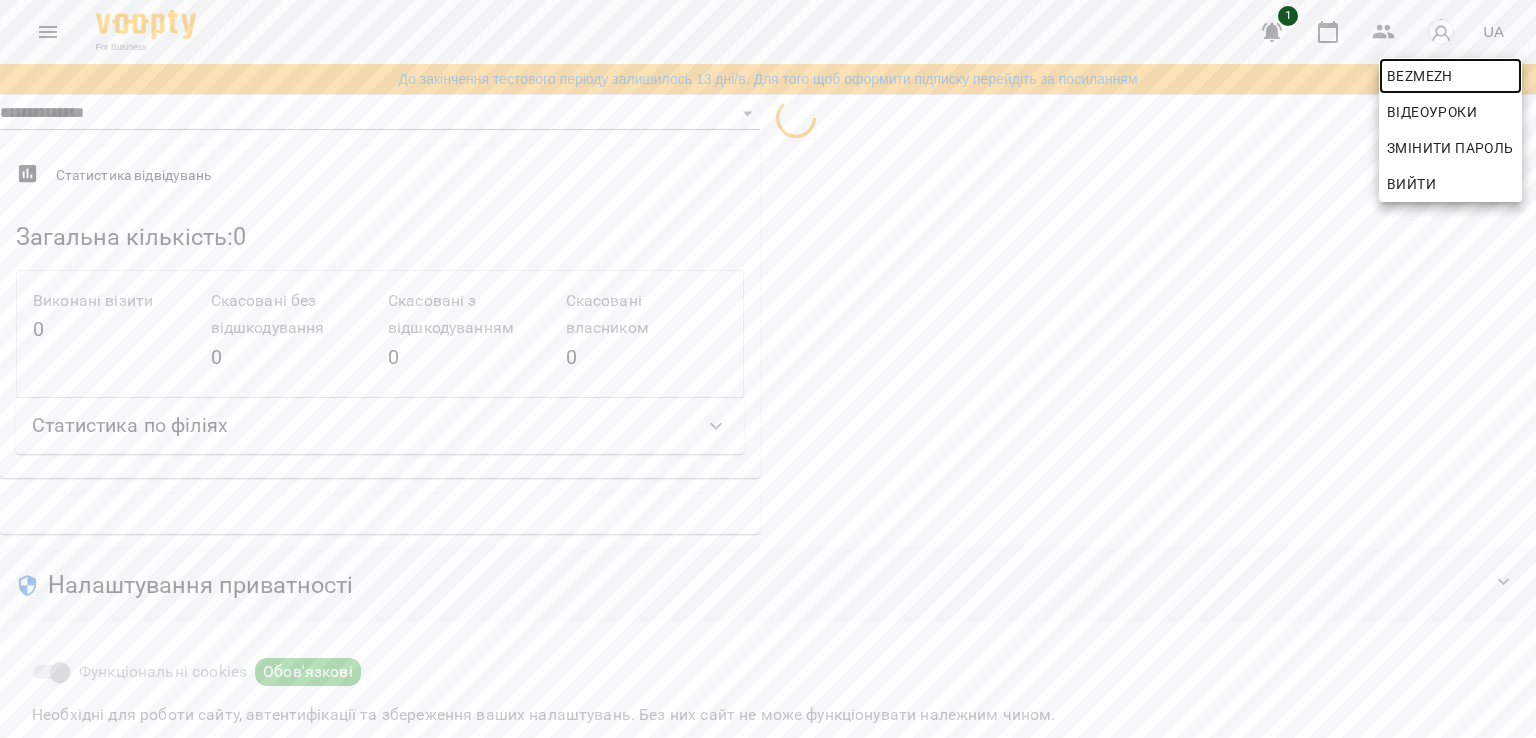 select on "**" 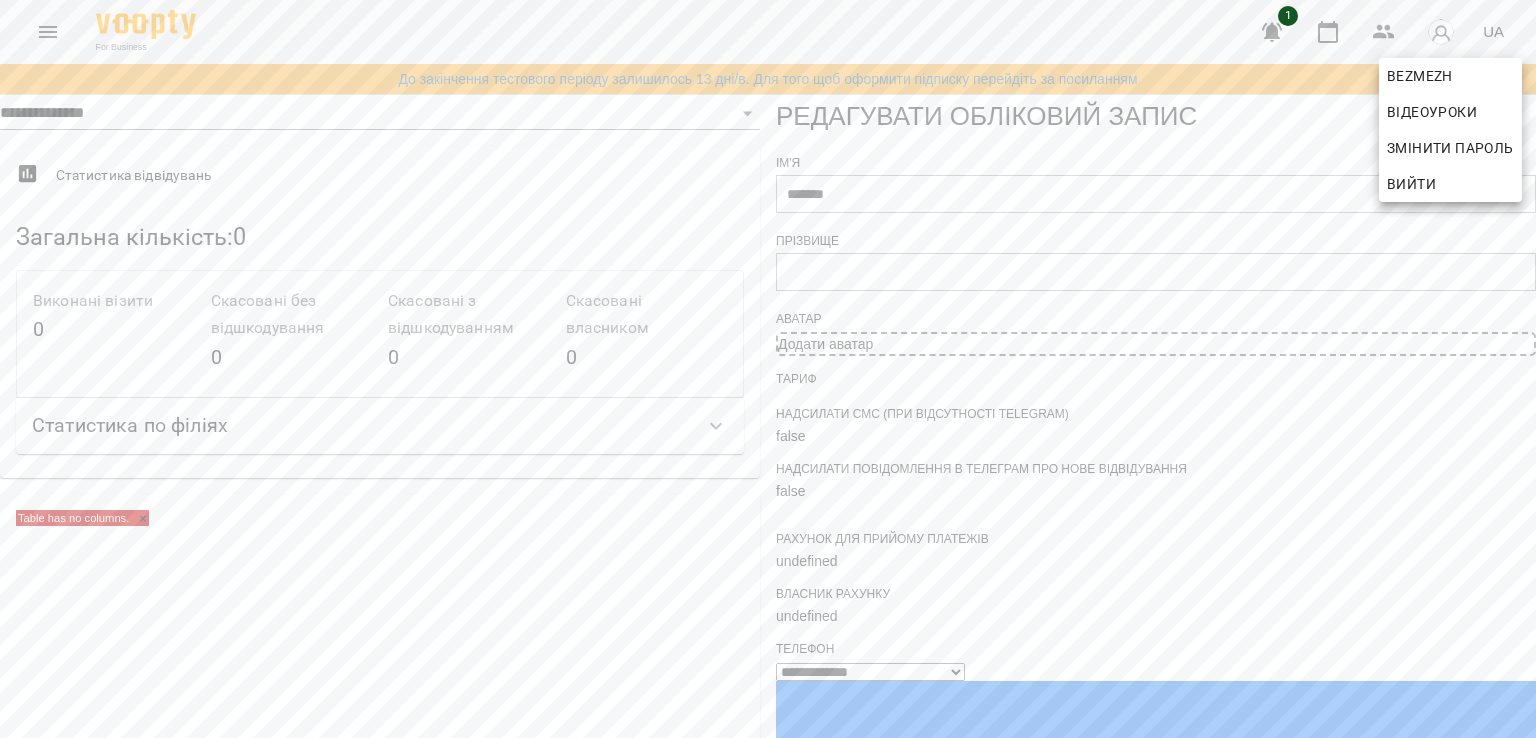 click at bounding box center [768, 369] 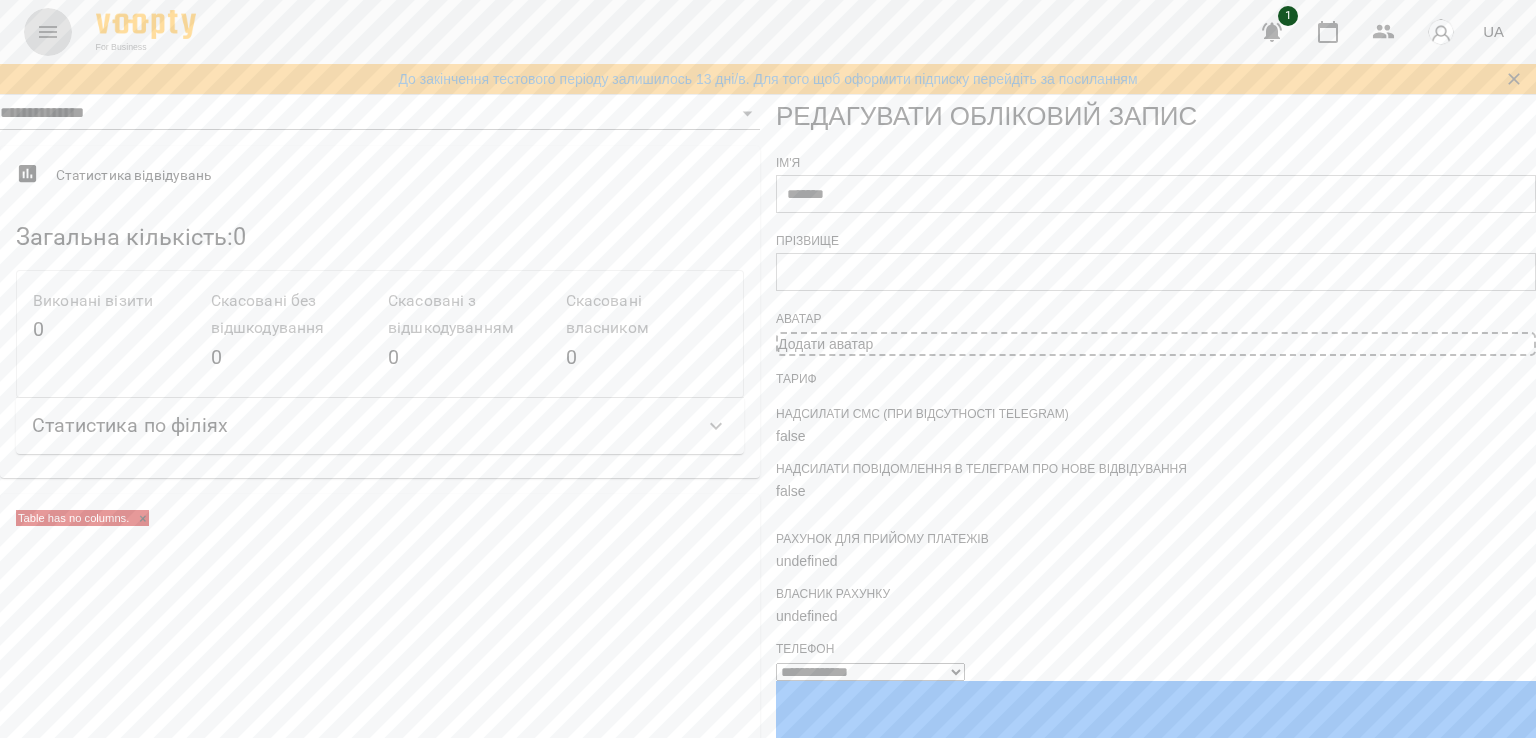 click 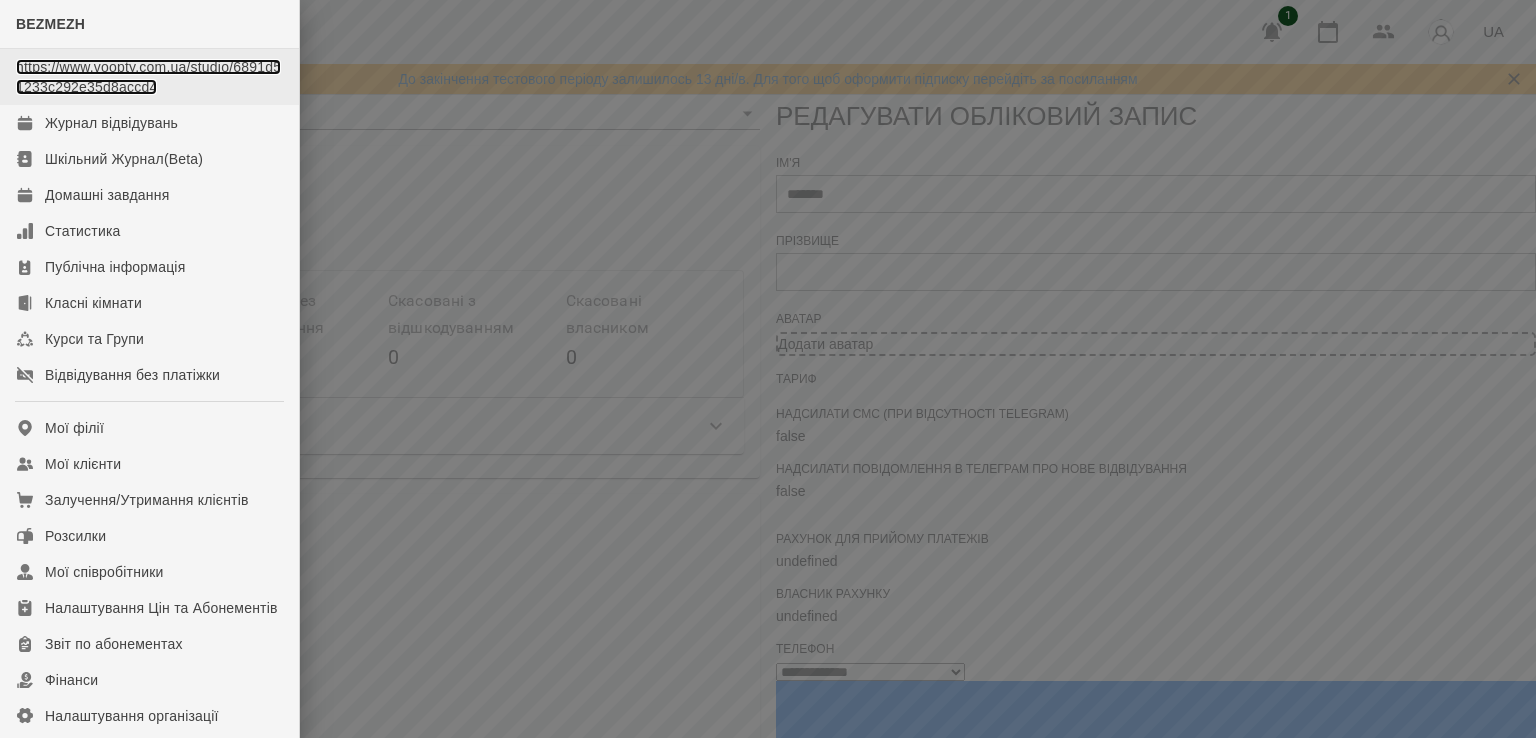 click on "https://www.voopty.com.ua/studio/6891d51233c292e35d8accd4" at bounding box center (148, 77) 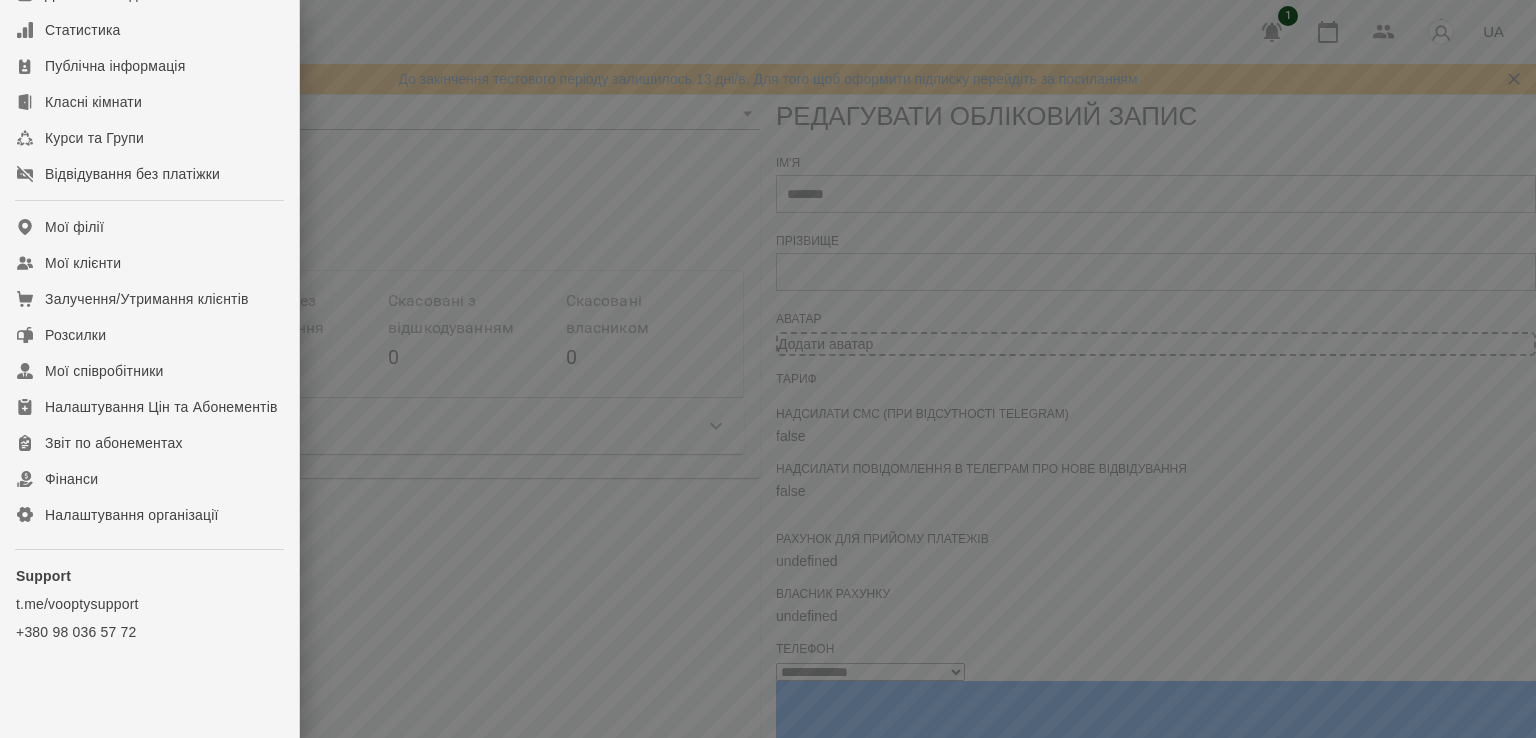 scroll, scrollTop: 221, scrollLeft: 0, axis: vertical 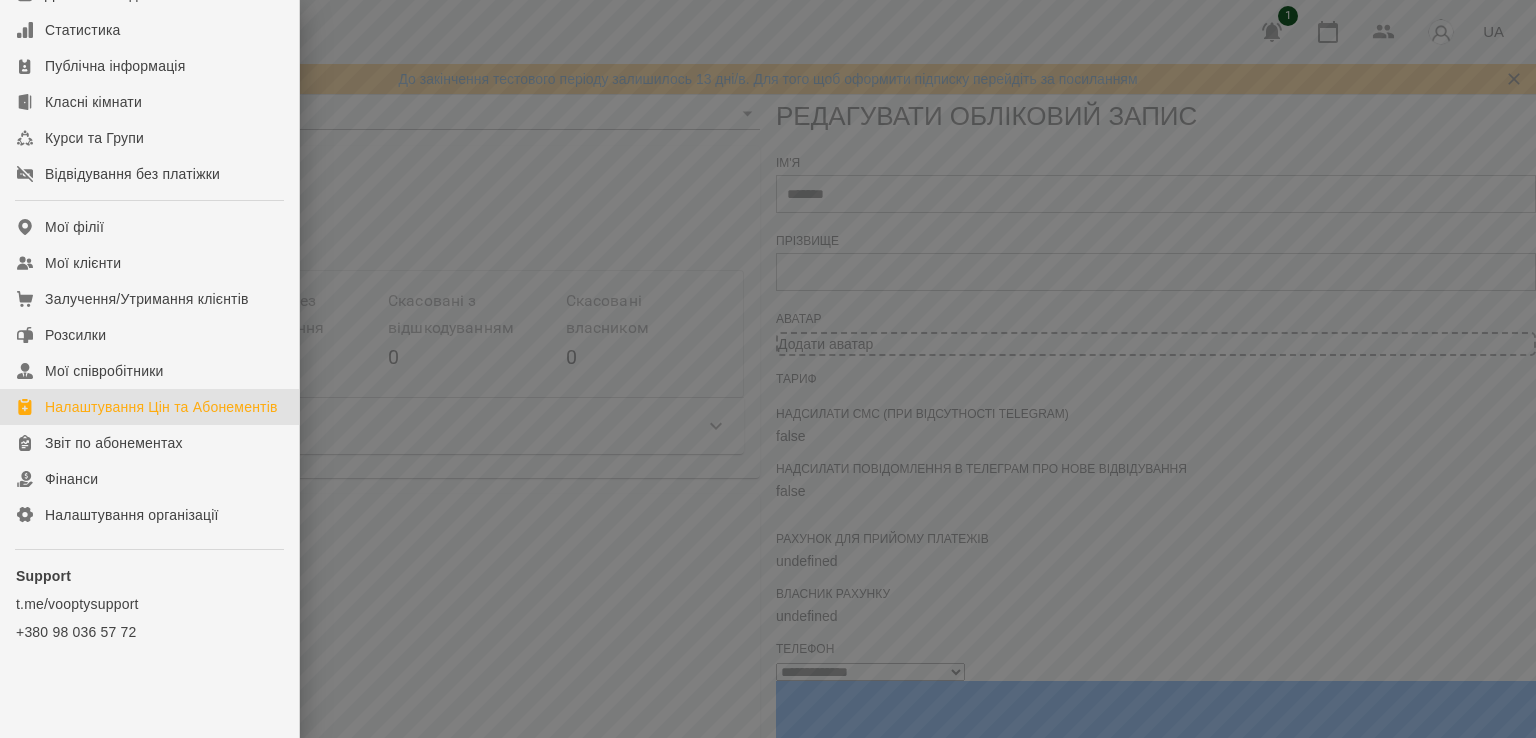 click on "Налаштування Цін та Абонементів" at bounding box center [161, 407] 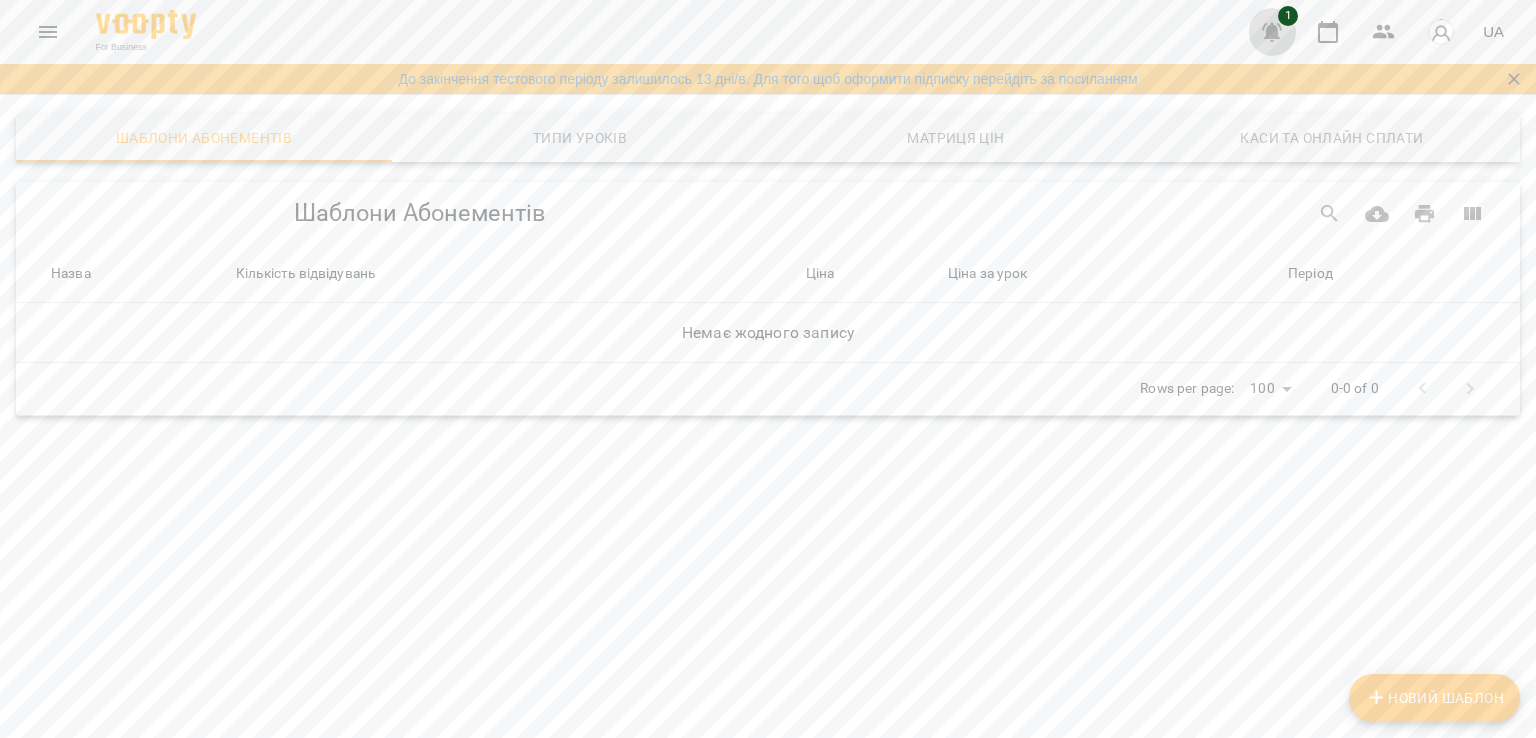 click 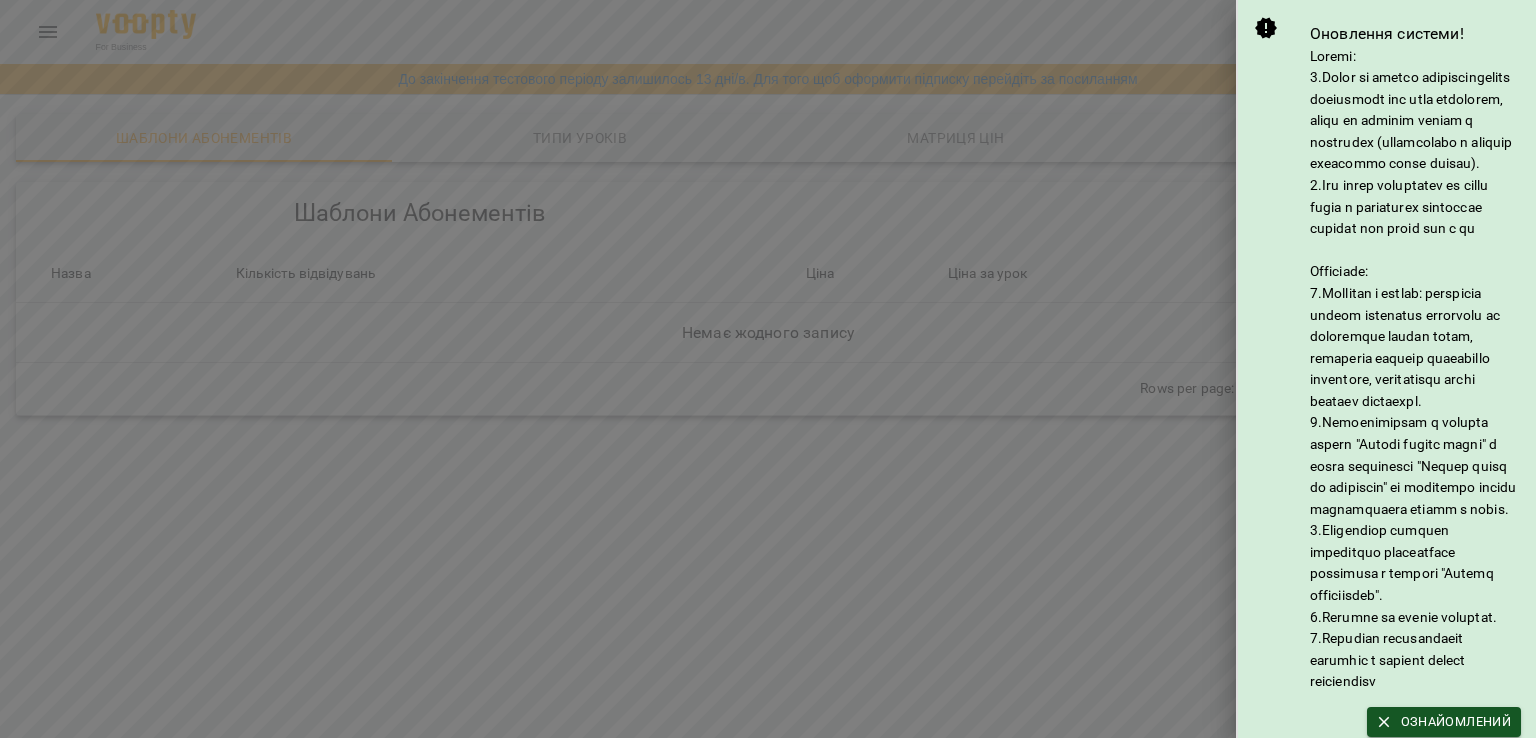 click at bounding box center (768, 369) 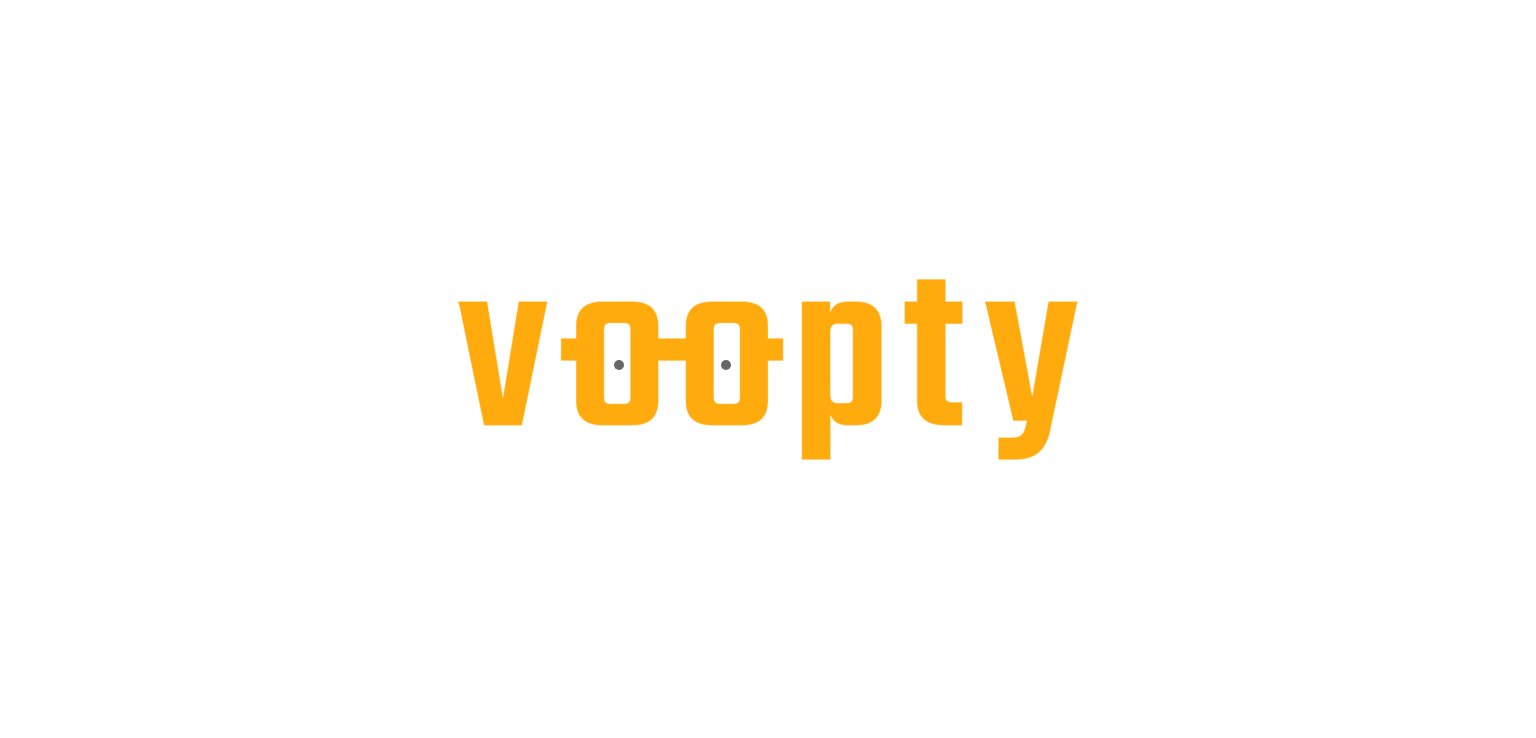 scroll, scrollTop: 0, scrollLeft: 0, axis: both 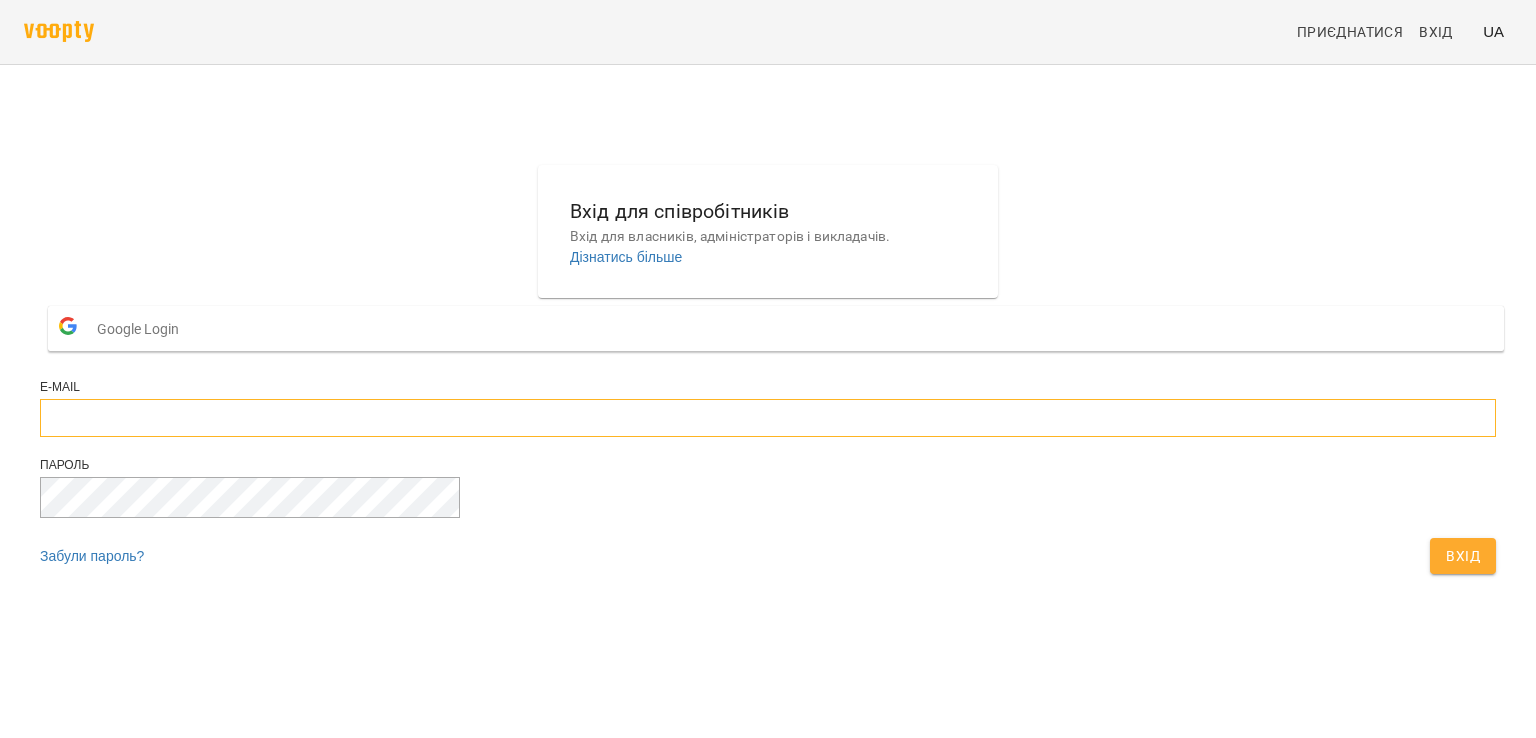 type on "**********" 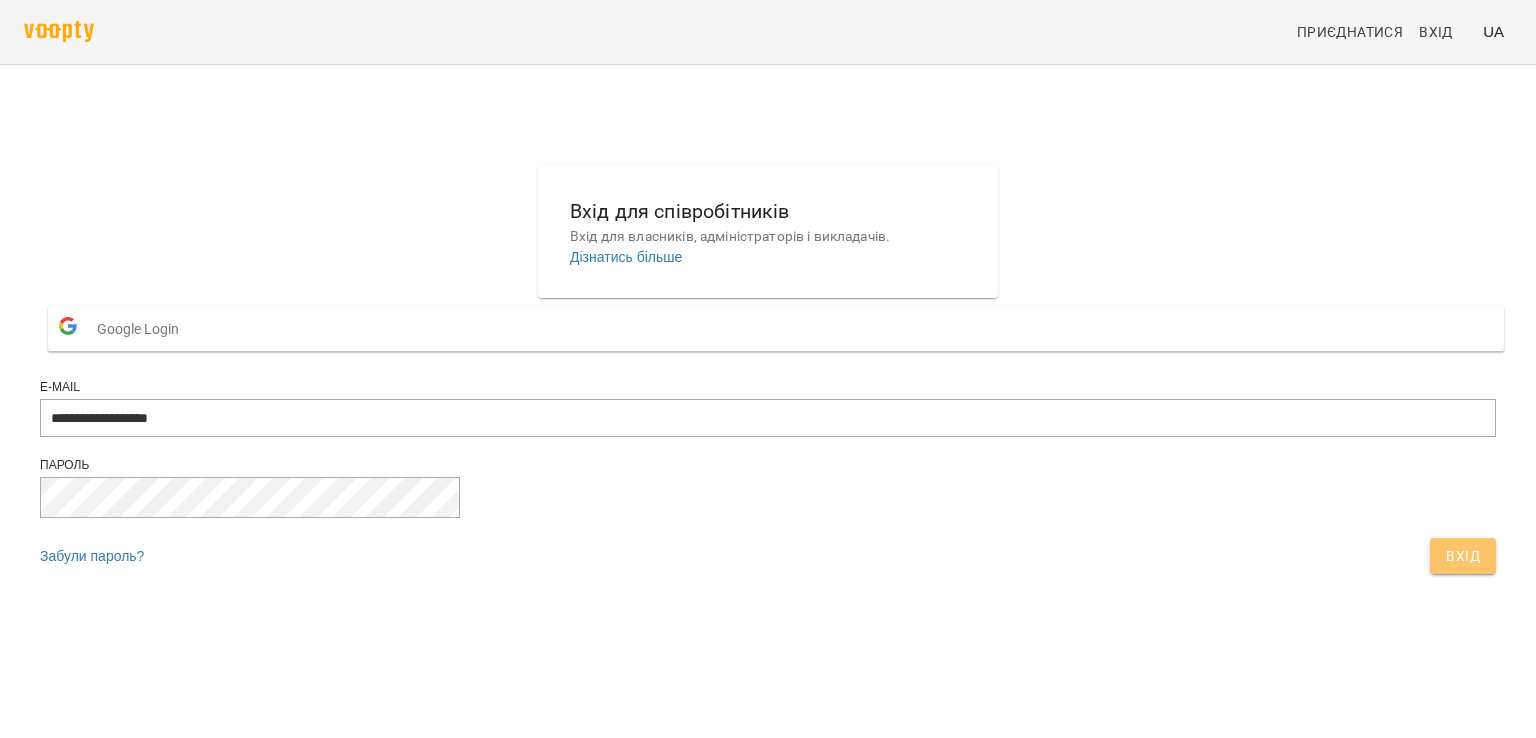 click on "Вхід" at bounding box center (1463, 556) 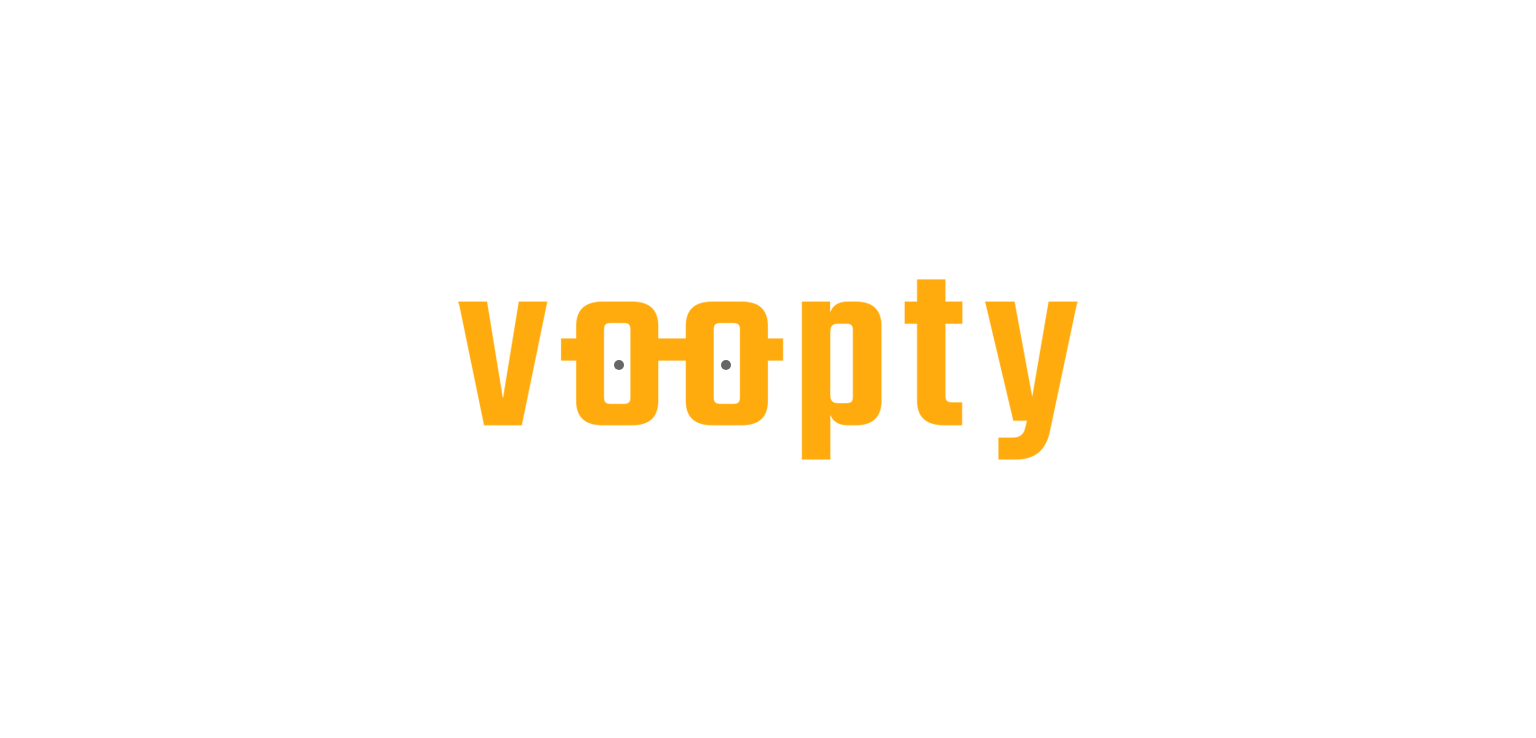scroll, scrollTop: 0, scrollLeft: 0, axis: both 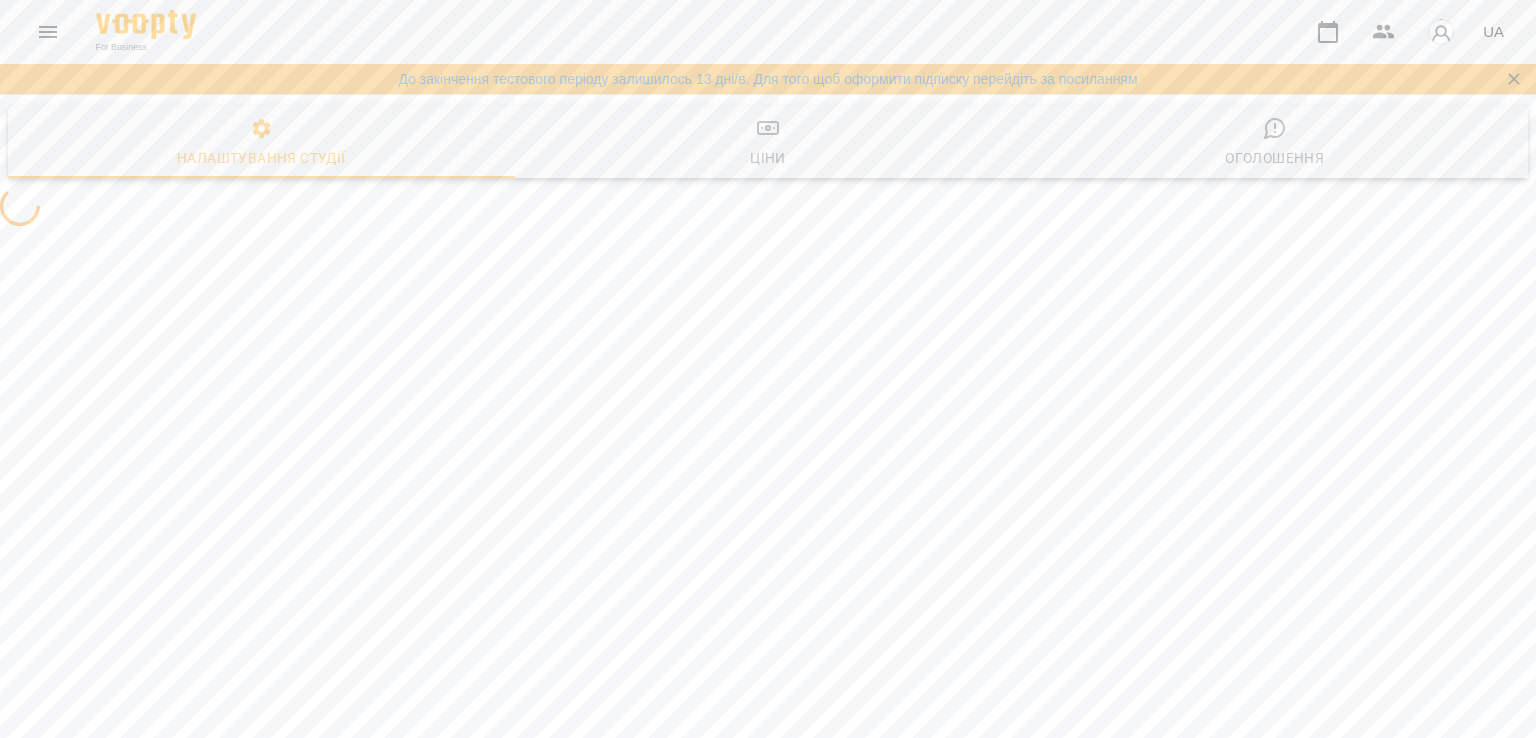 select on "**" 